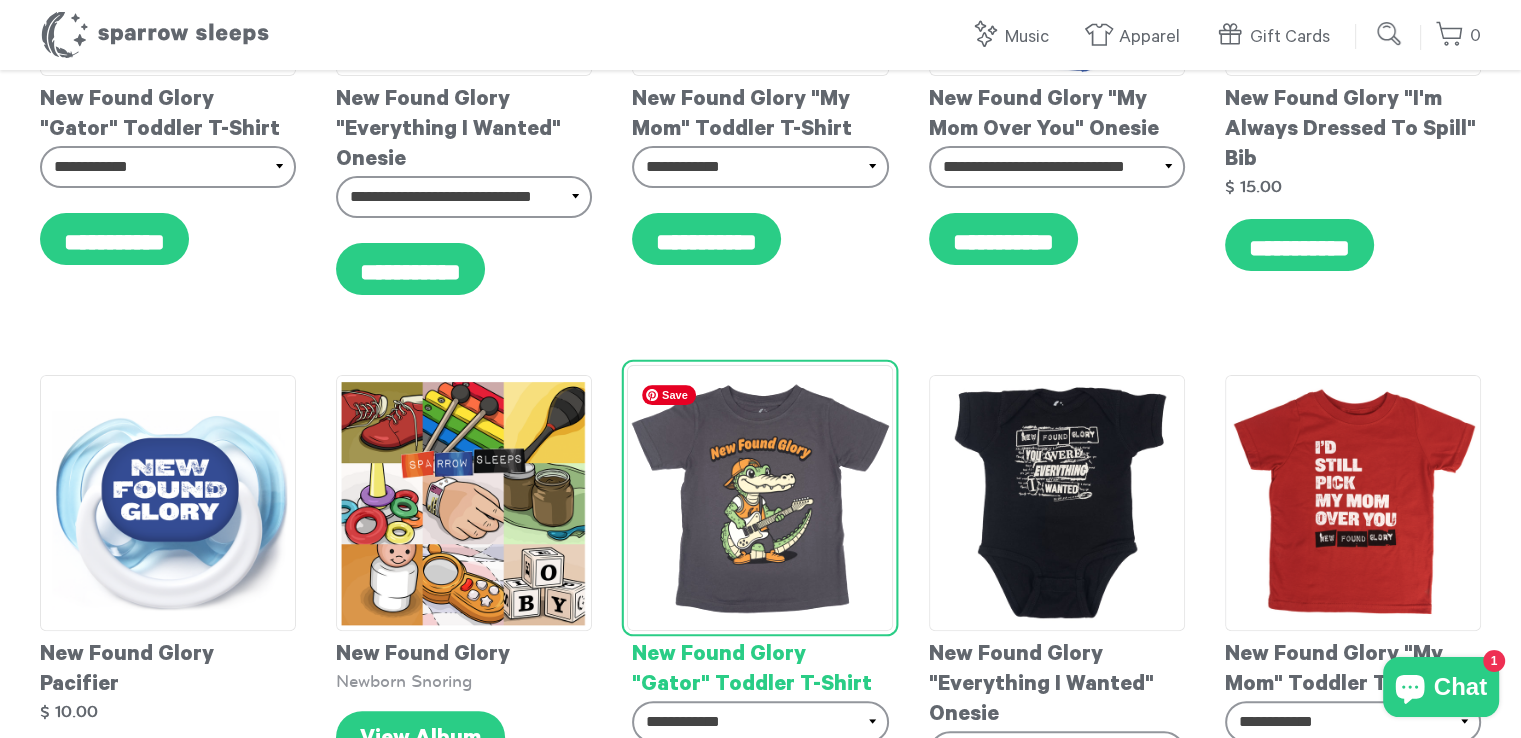 scroll, scrollTop: 0, scrollLeft: 0, axis: both 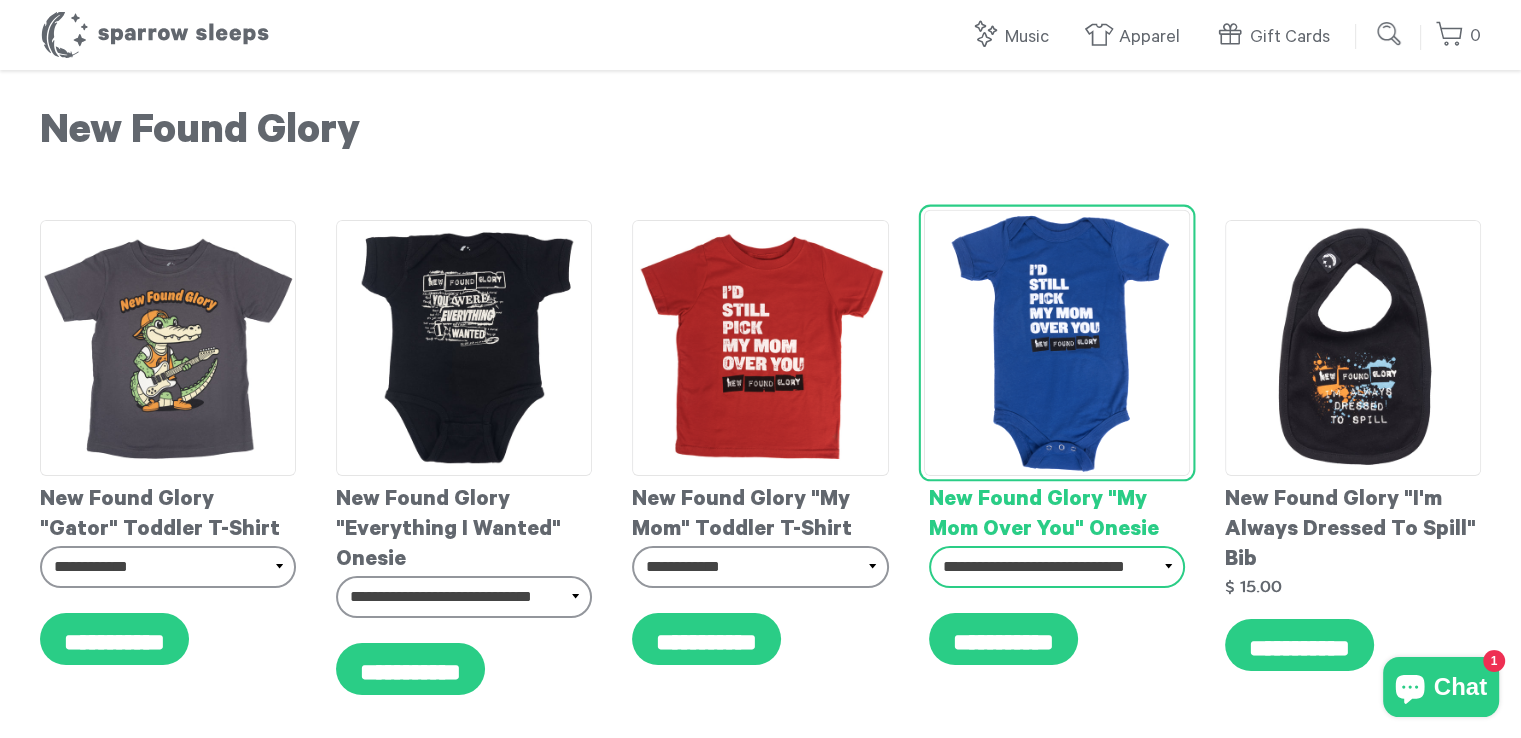 click on "**********" at bounding box center [1057, 567] 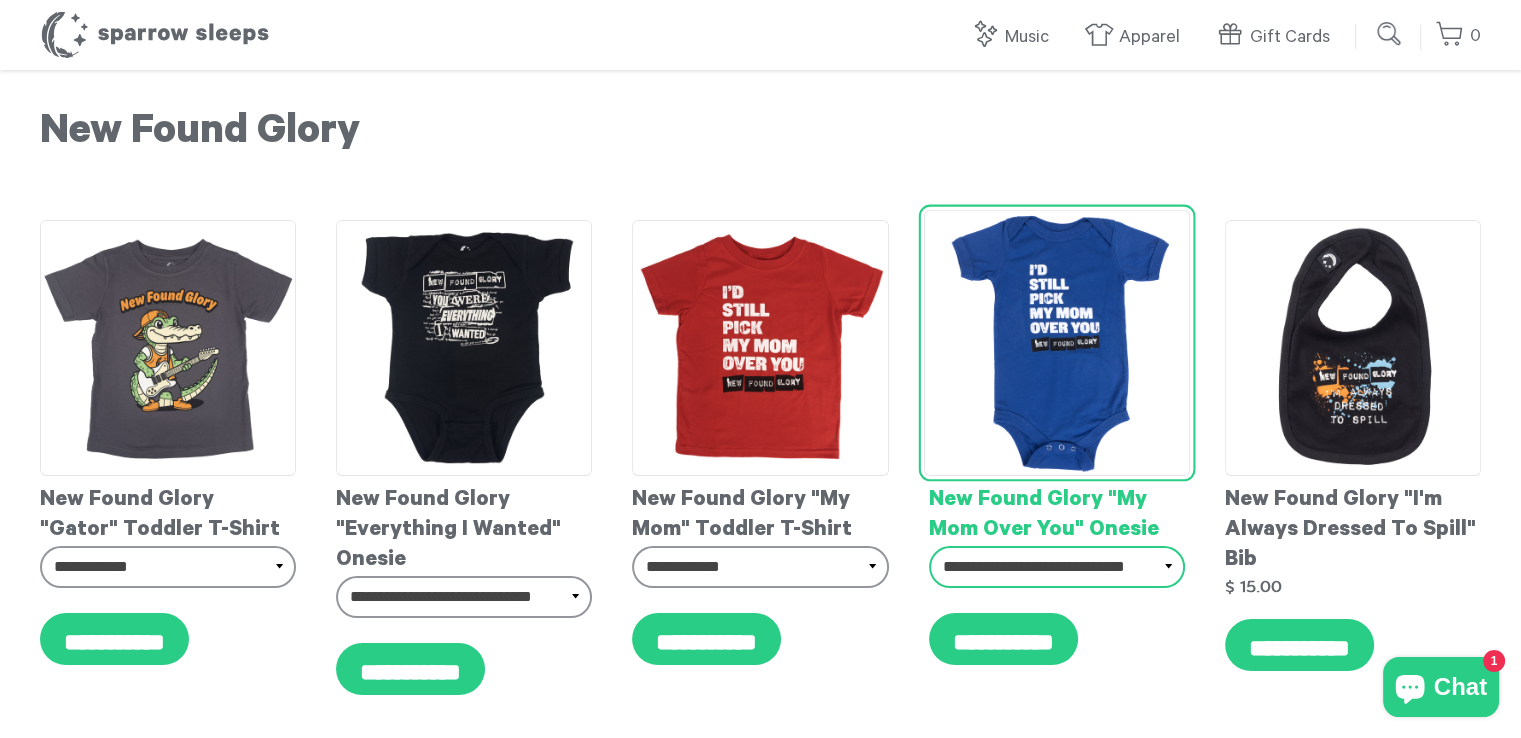 click on "**********" at bounding box center (1057, 567) 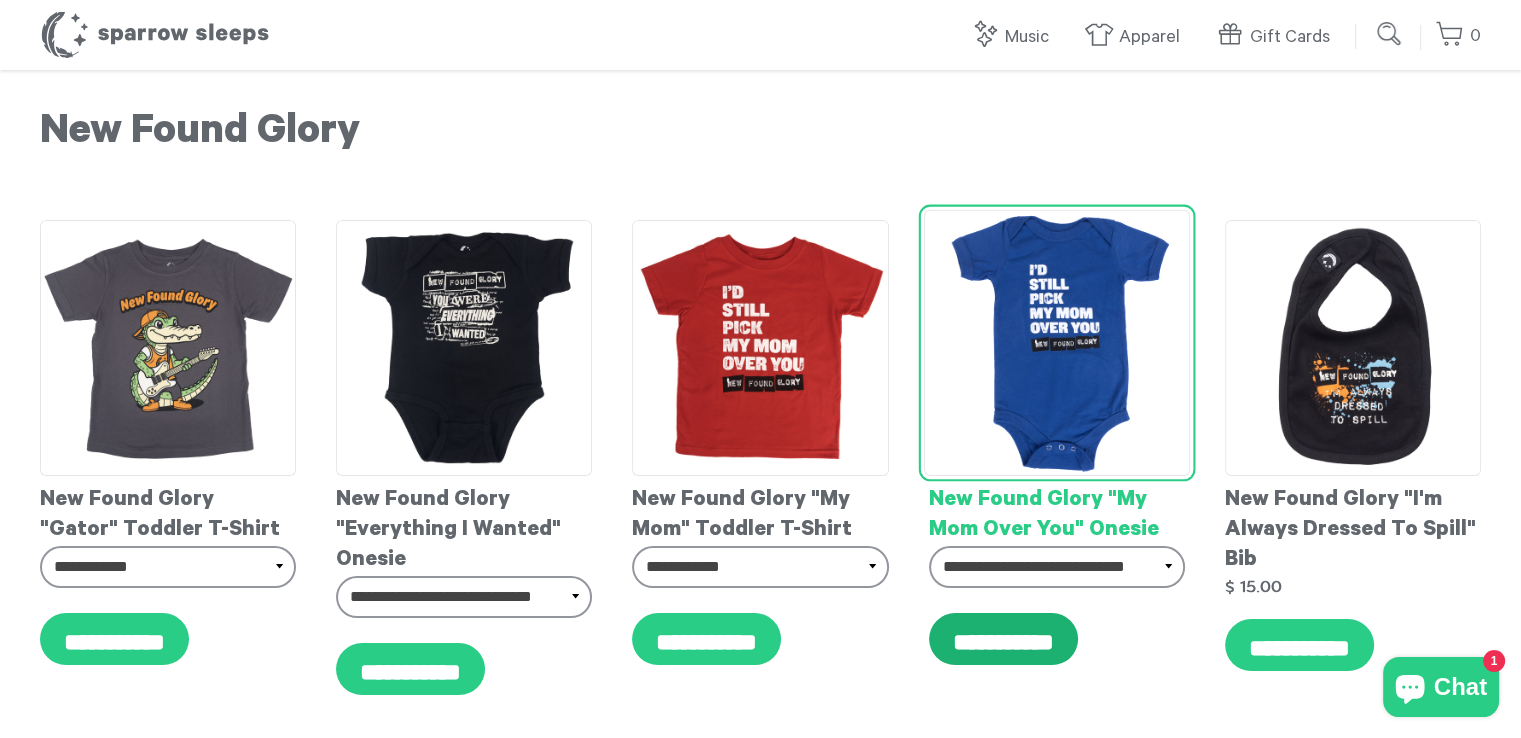 click on "**********" at bounding box center [1003, 639] 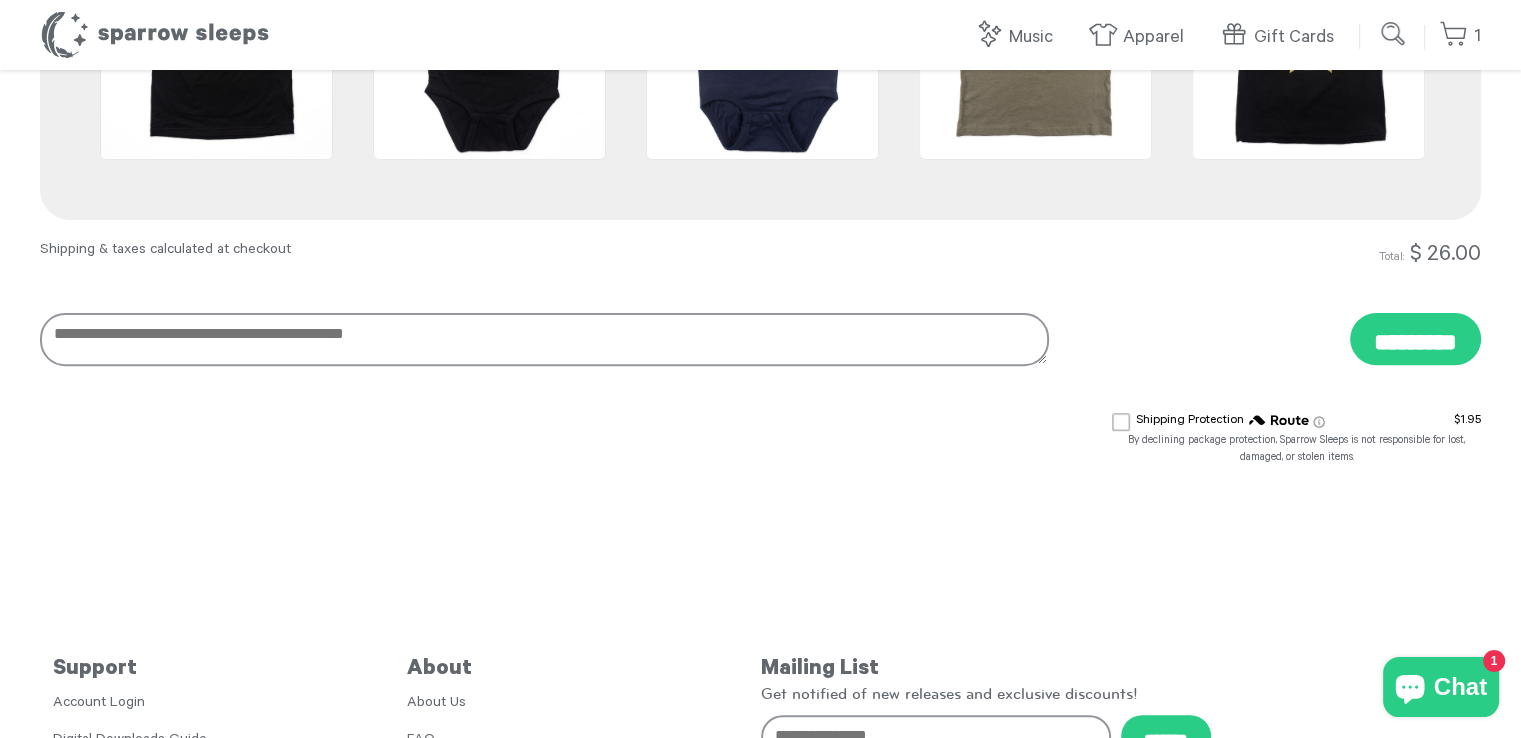scroll, scrollTop: 0, scrollLeft: 0, axis: both 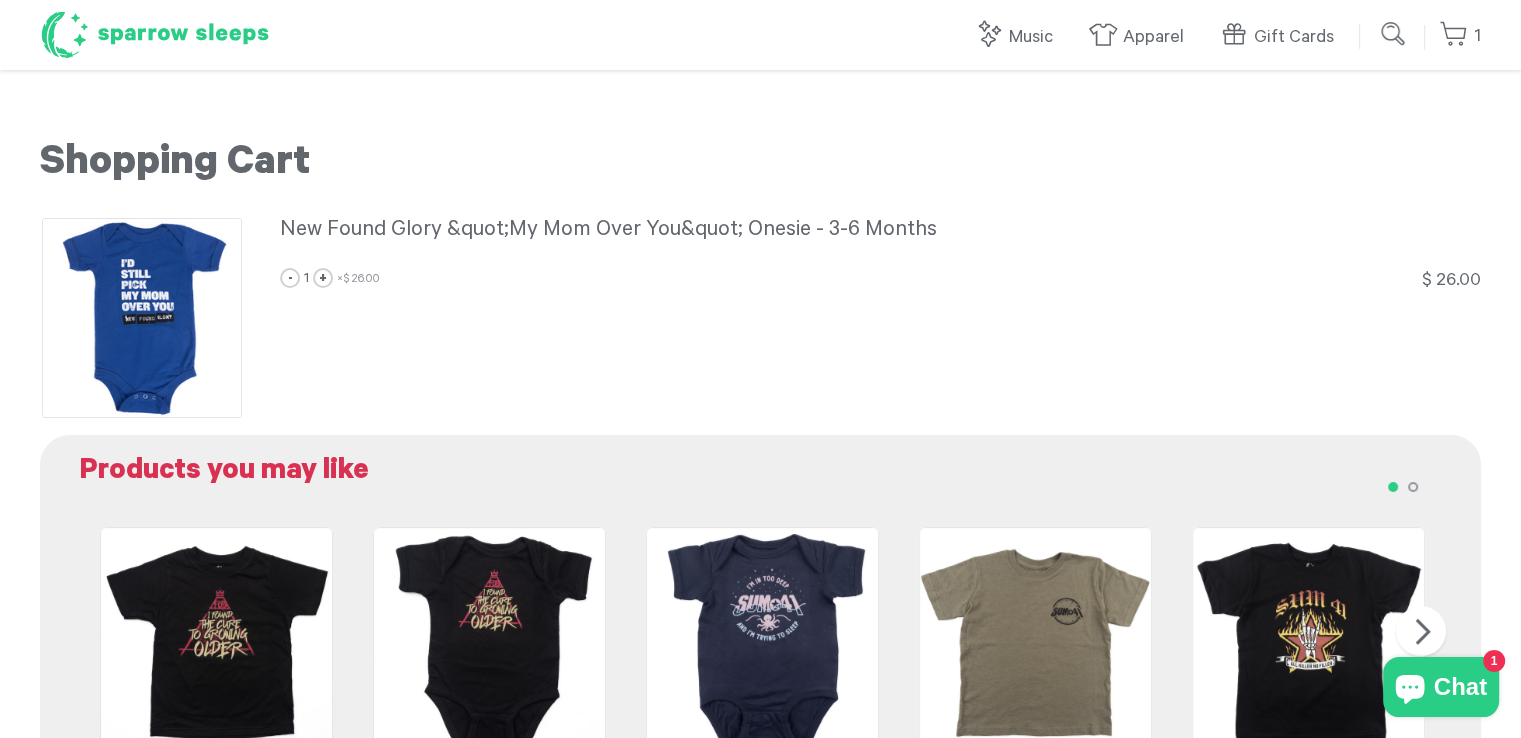 click on "Sparrow Sleeps" at bounding box center (155, 35) 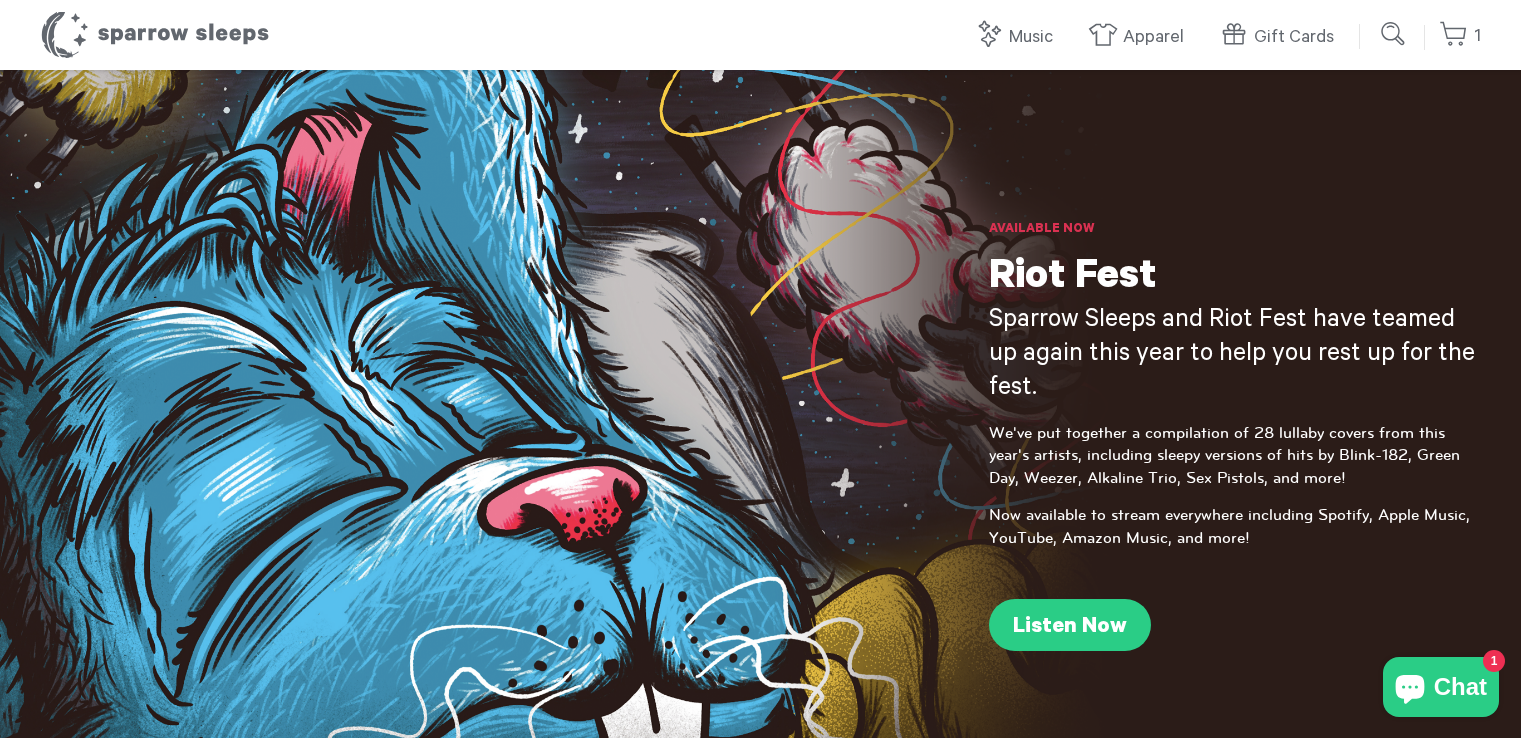 scroll, scrollTop: 0, scrollLeft: 0, axis: both 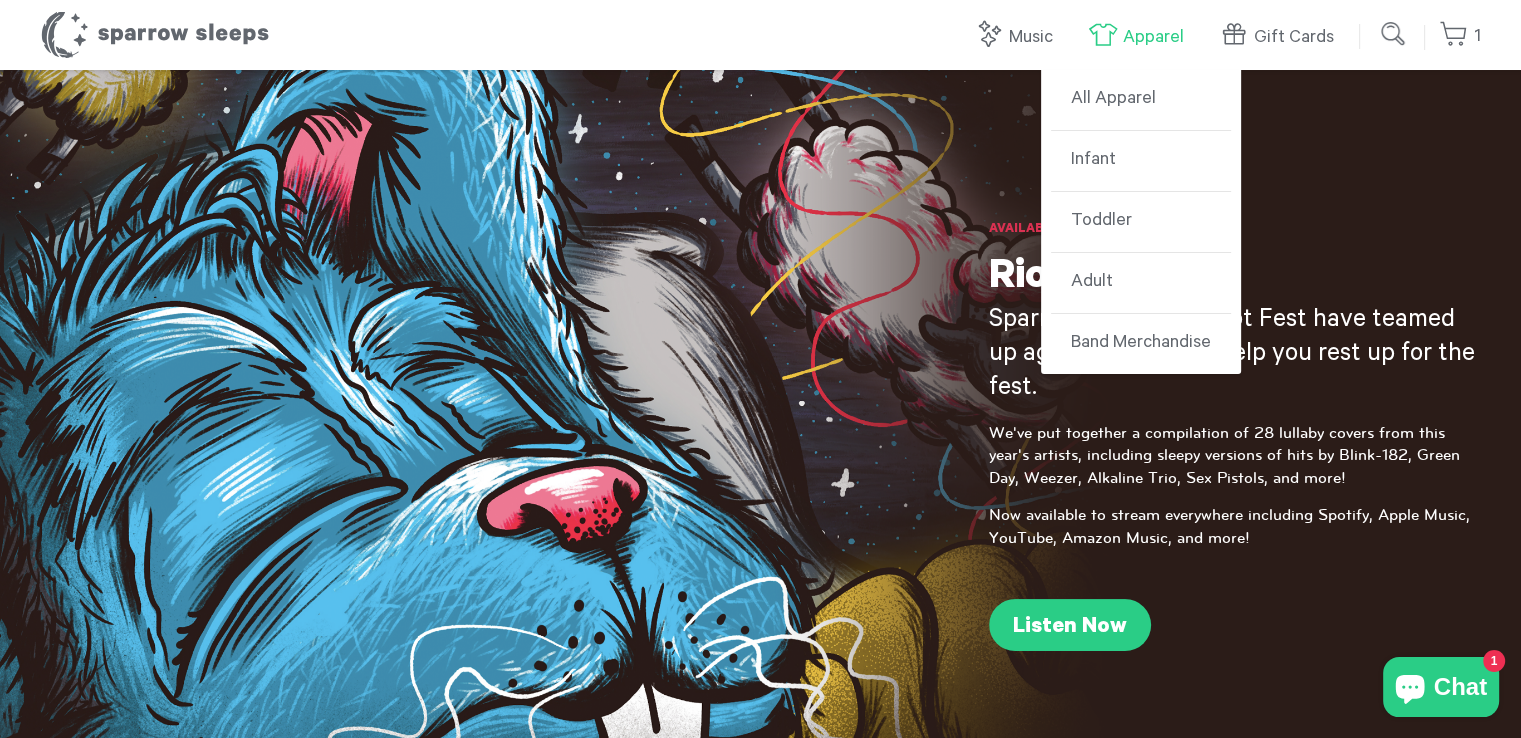 click on "Apparel" at bounding box center (1141, 37) 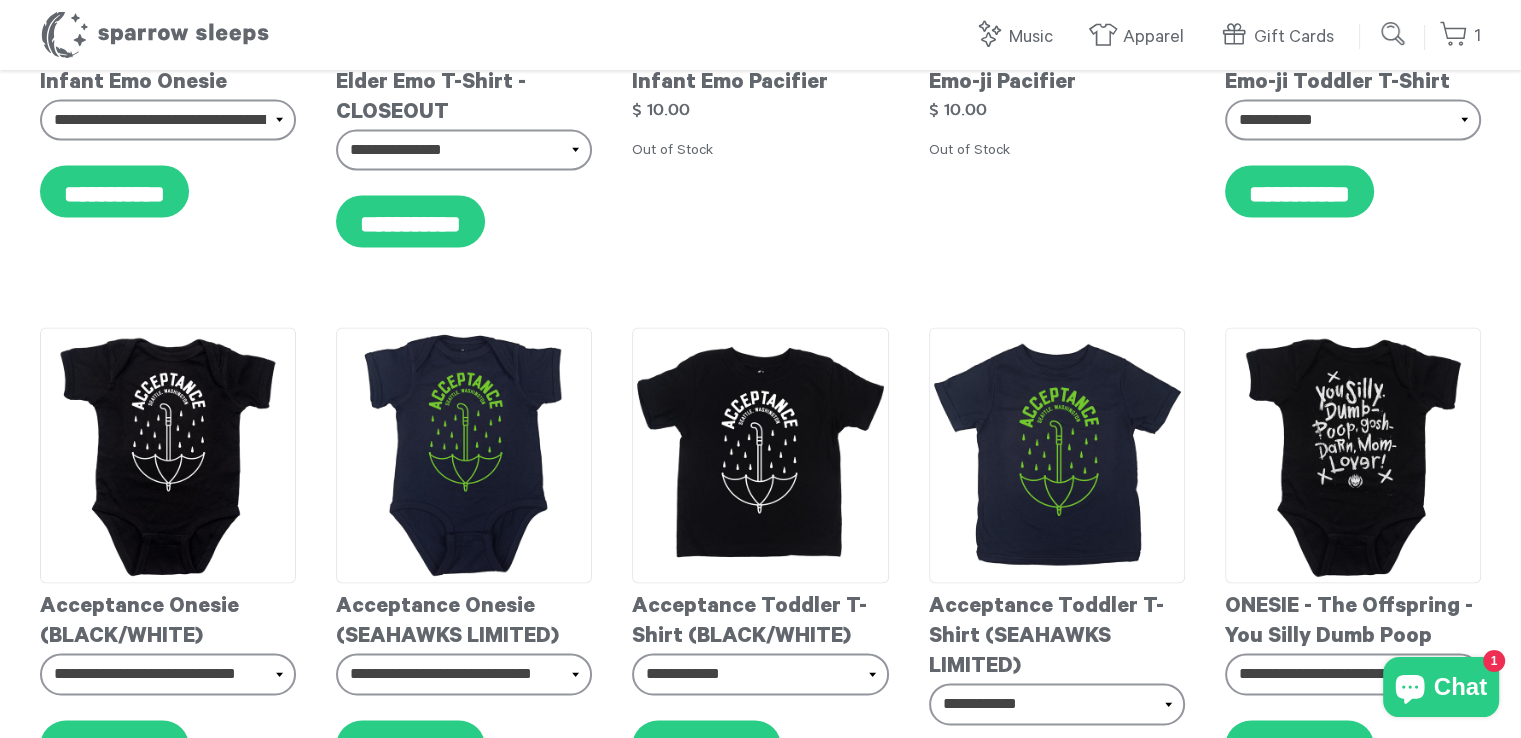 scroll, scrollTop: 10100, scrollLeft: 0, axis: vertical 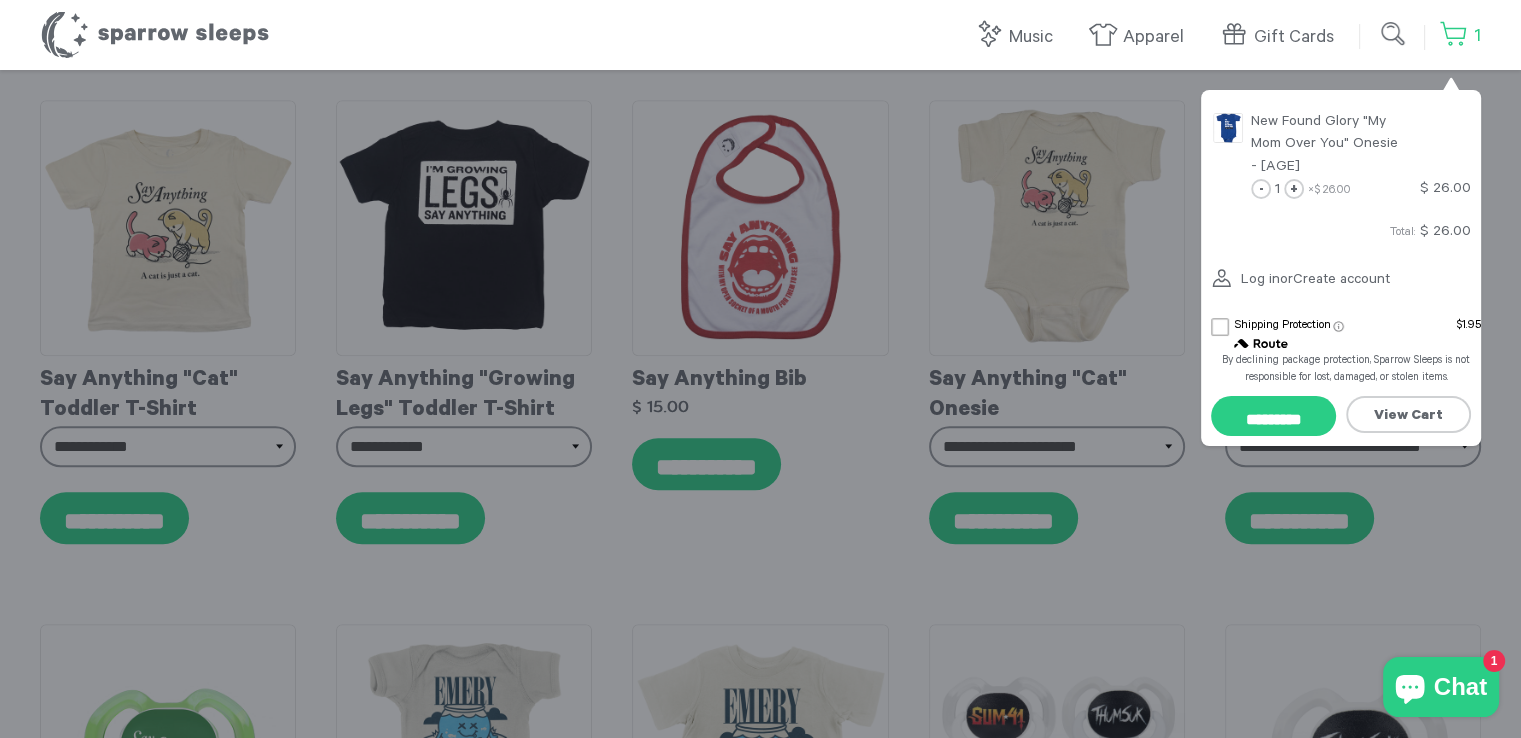 click on "1" at bounding box center [1460, 36] 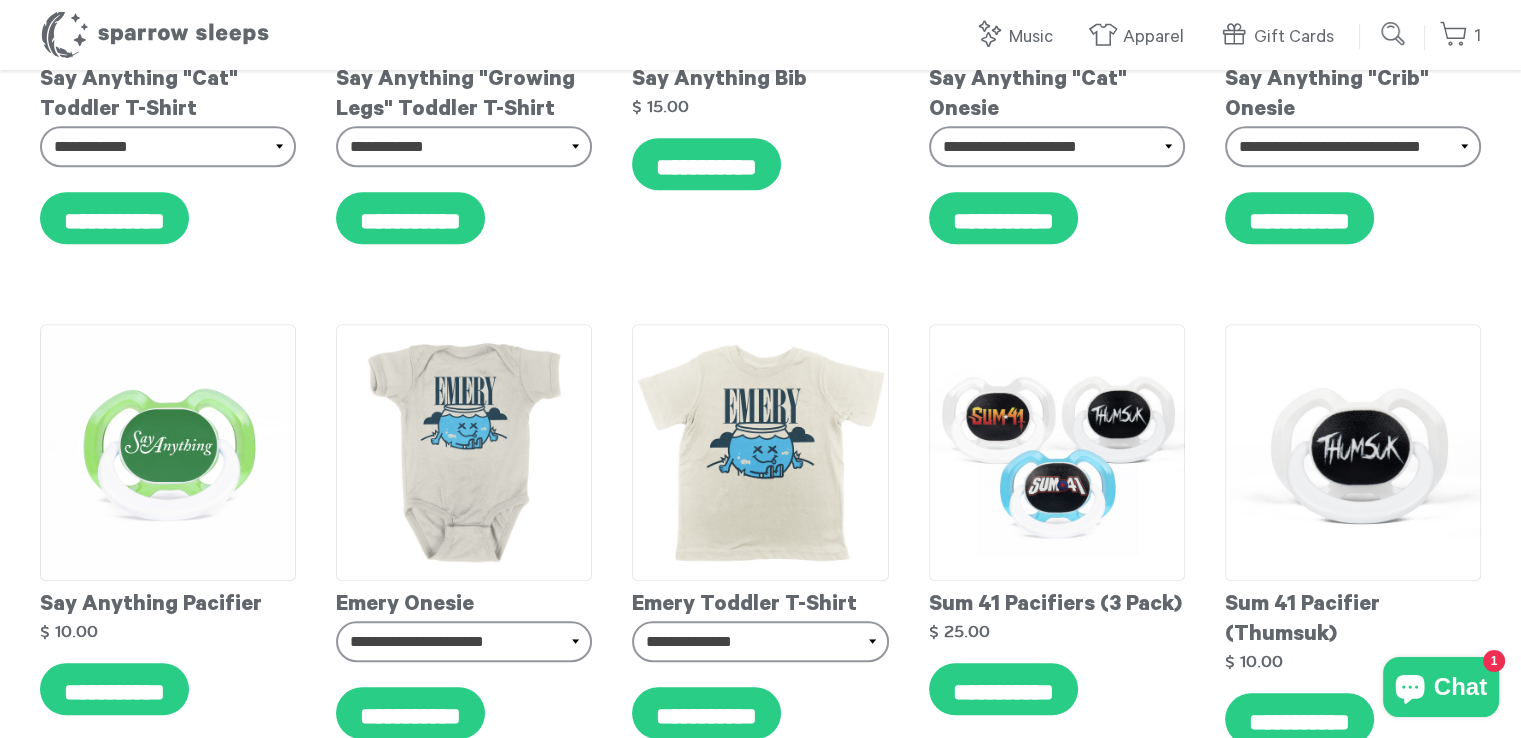 scroll, scrollTop: 1700, scrollLeft: 0, axis: vertical 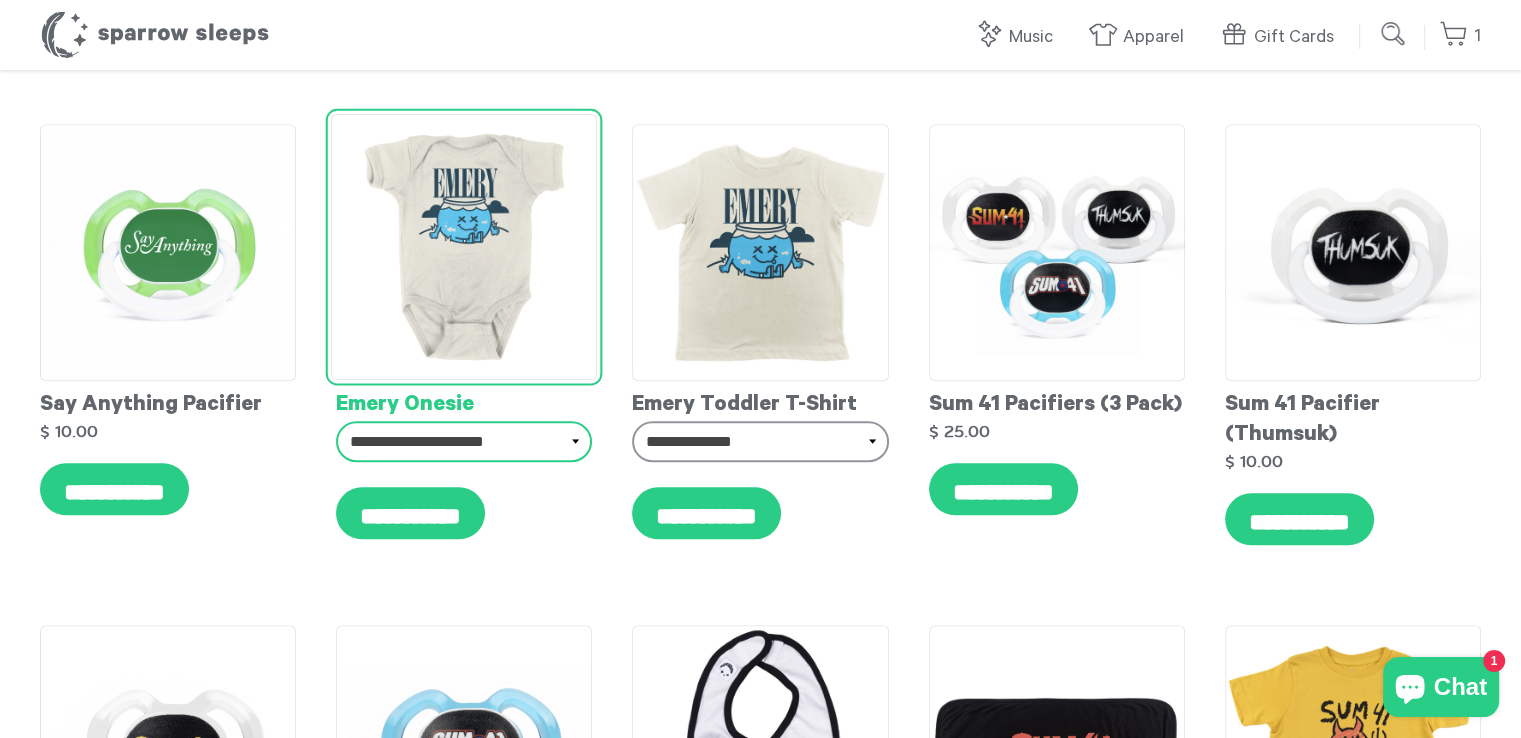 click on "**********" at bounding box center (464, 442) 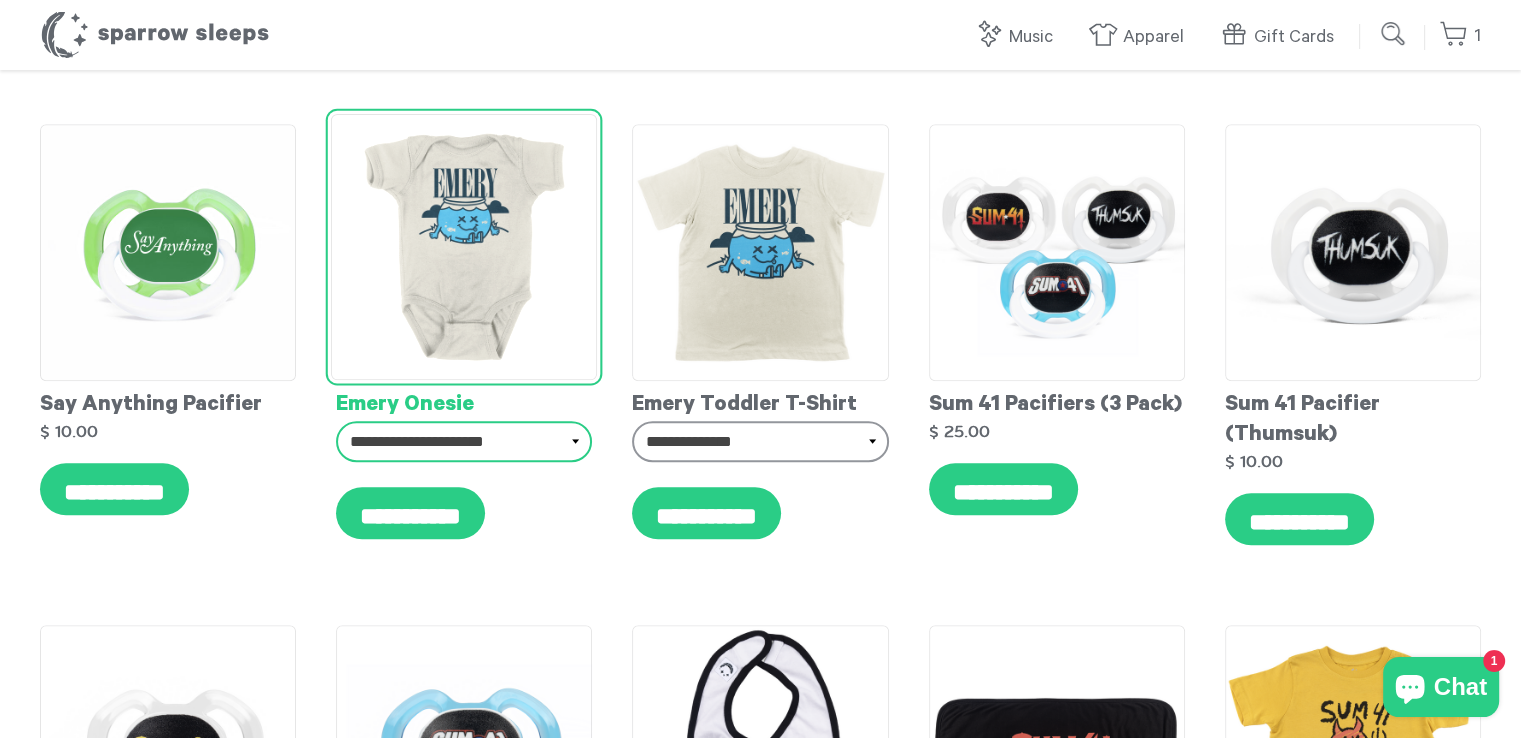 click on "**********" at bounding box center [464, 442] 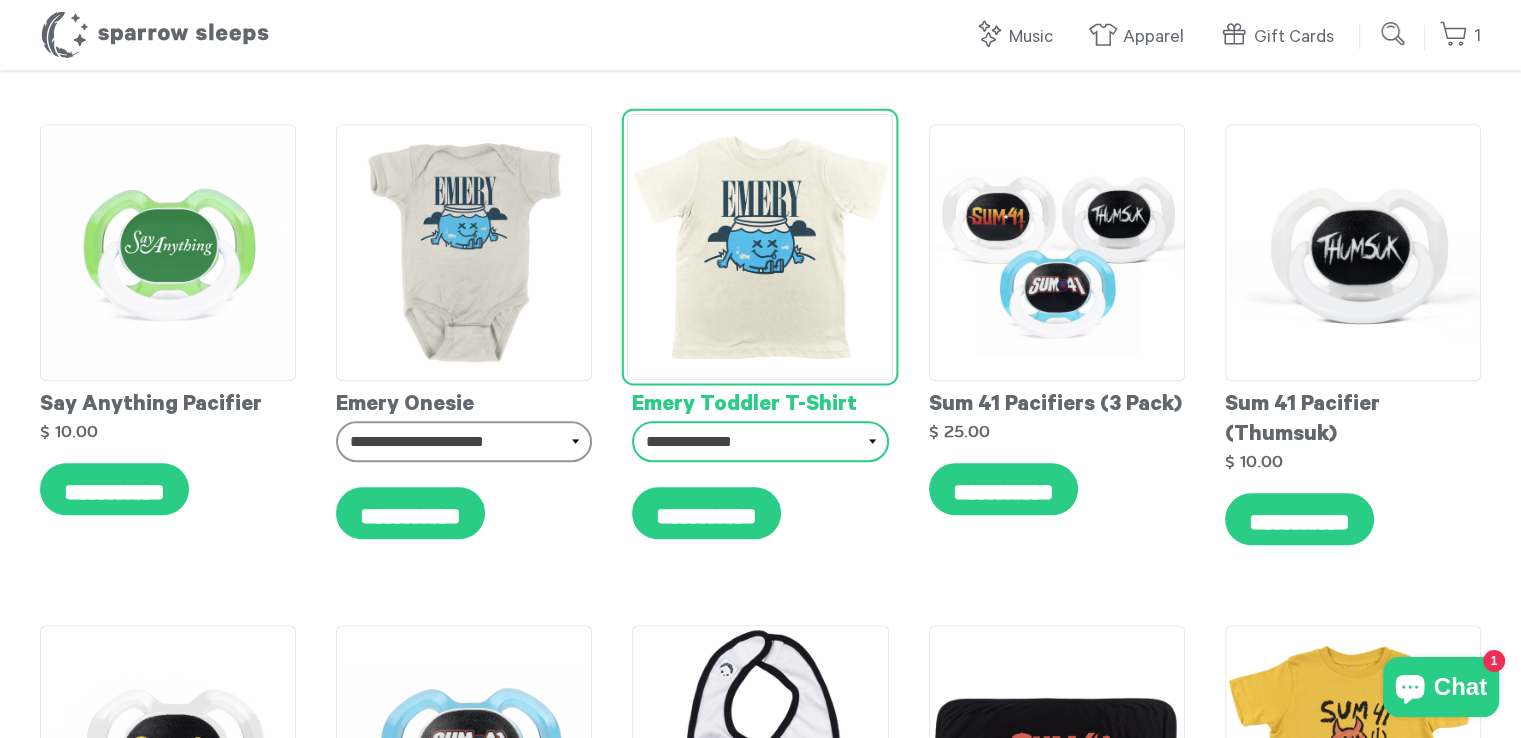 click on "**********" at bounding box center [760, 442] 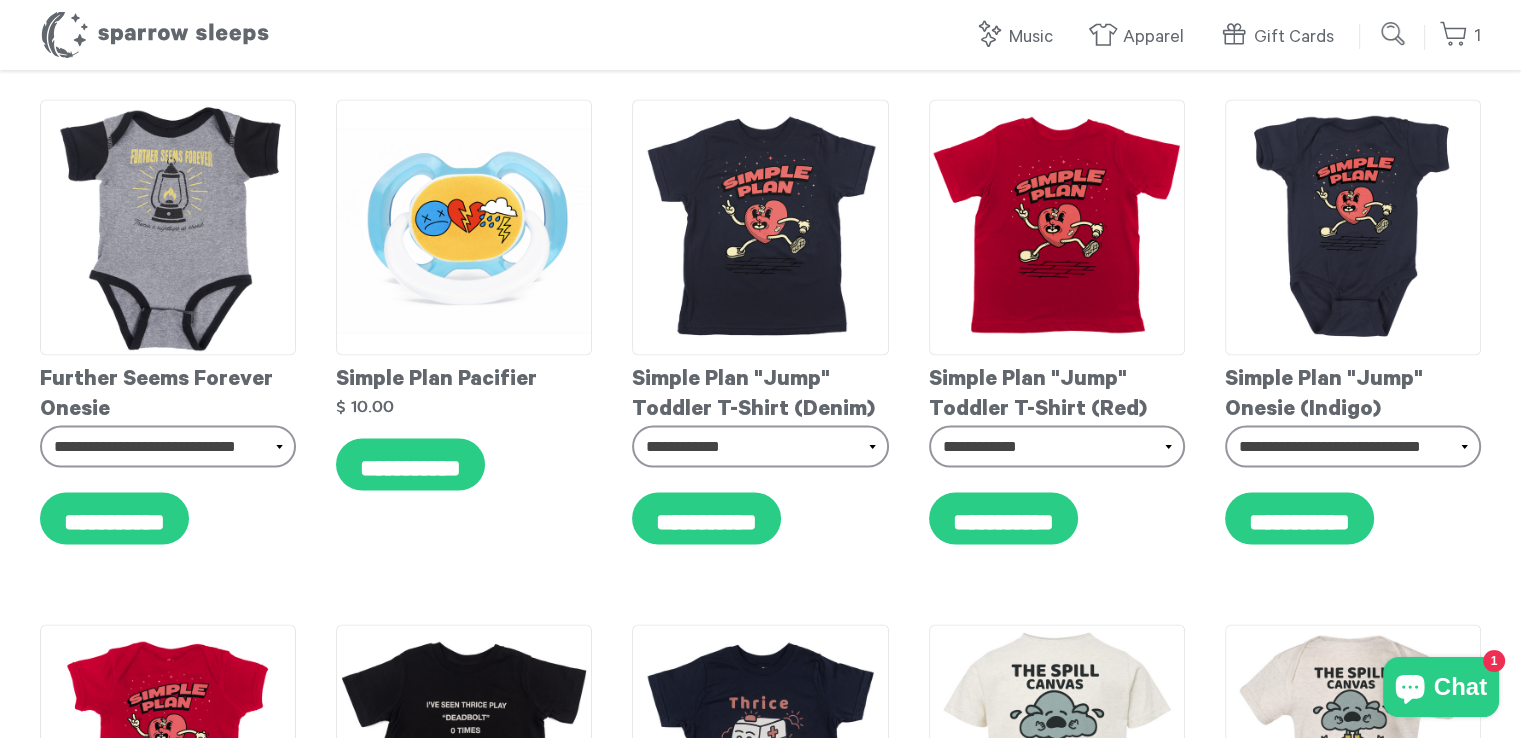 scroll, scrollTop: 4200, scrollLeft: 0, axis: vertical 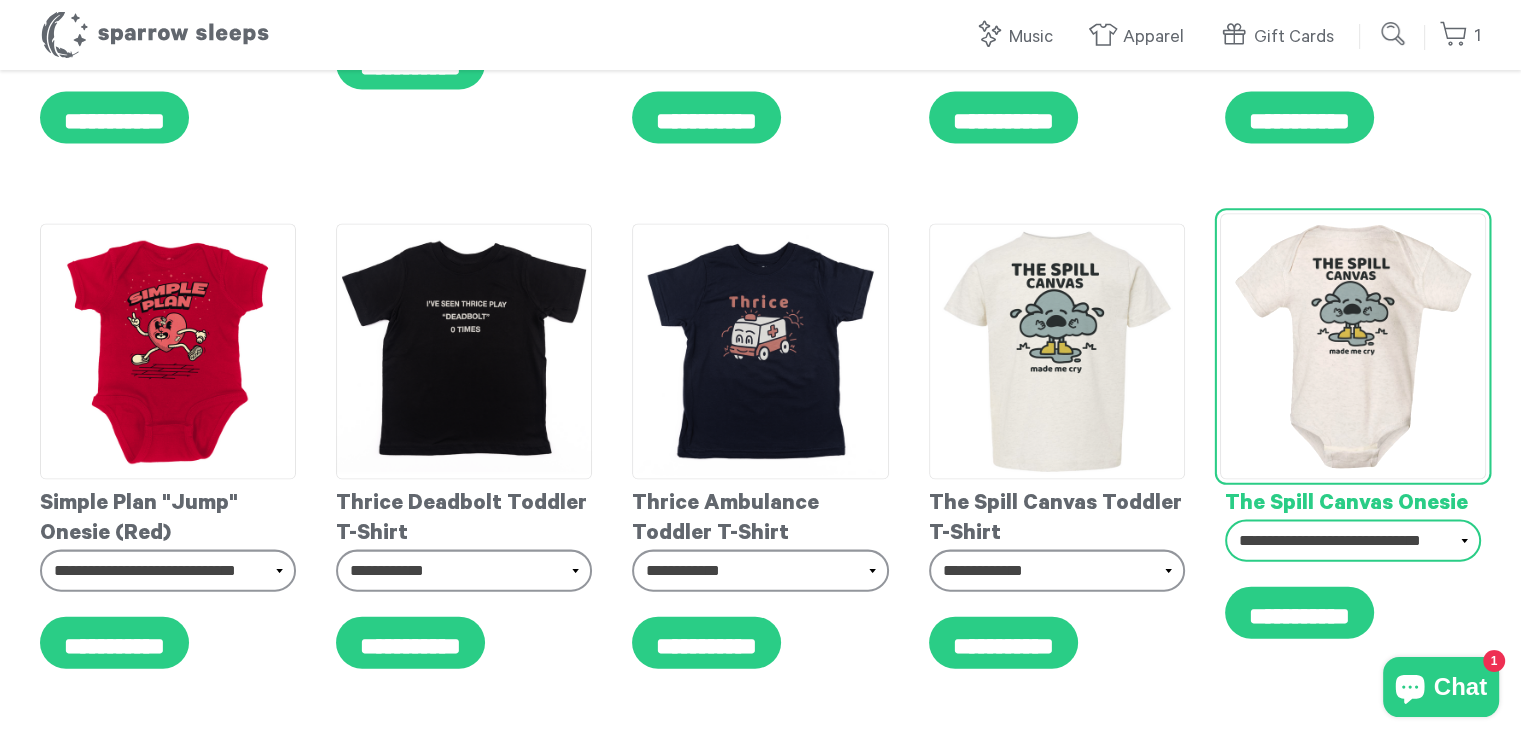 click on "**********" at bounding box center (1353, 541) 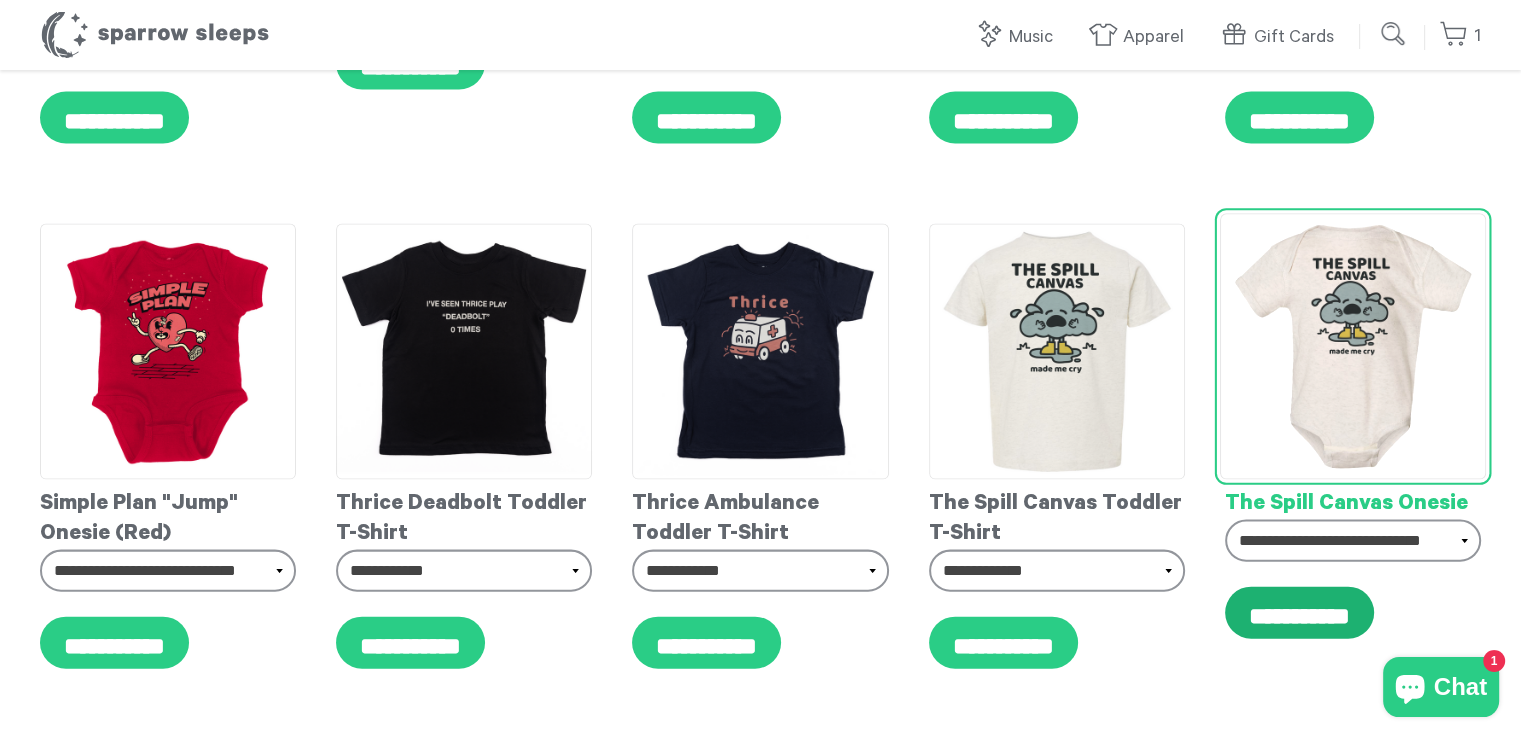 click on "**********" at bounding box center [1299, 613] 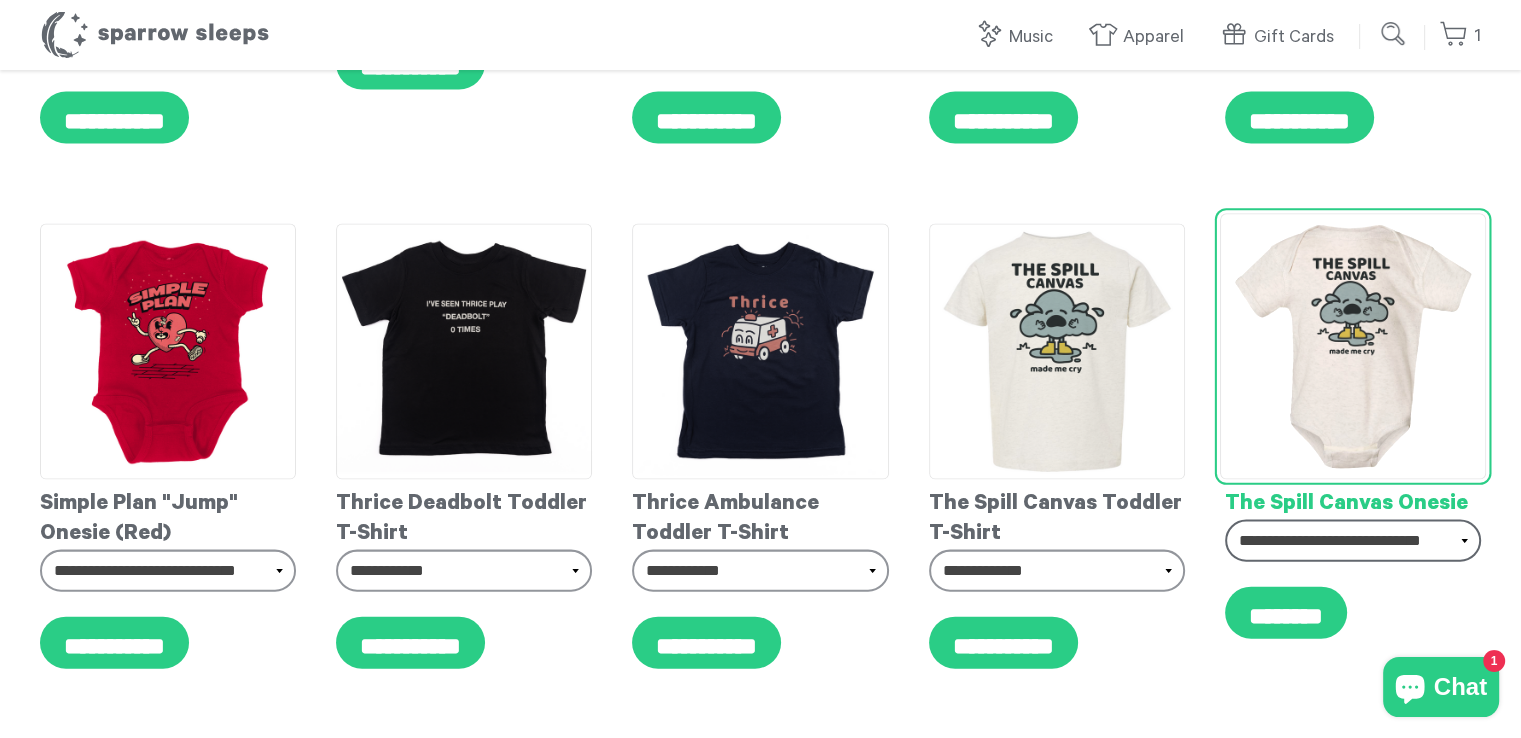 type on "**********" 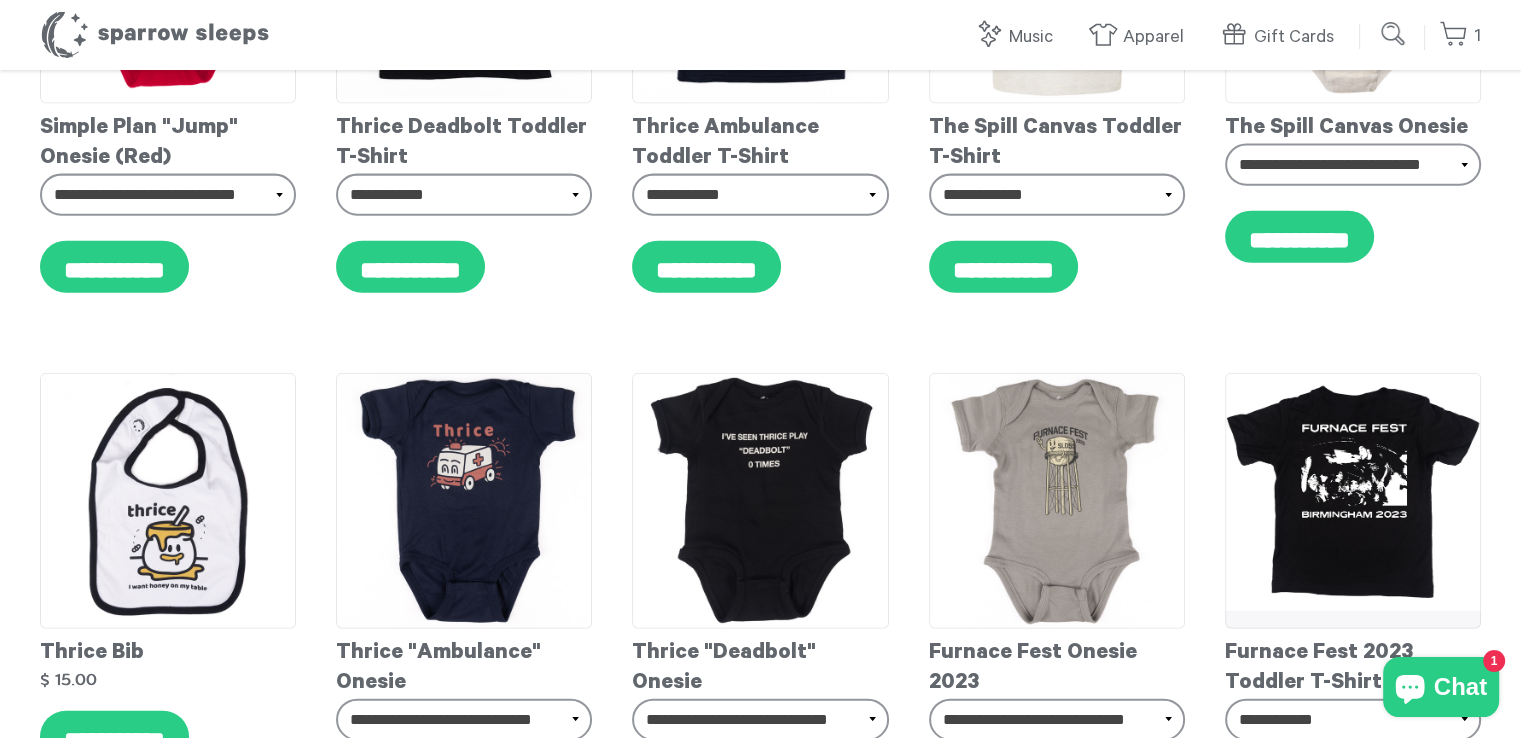 scroll, scrollTop: 4676, scrollLeft: 0, axis: vertical 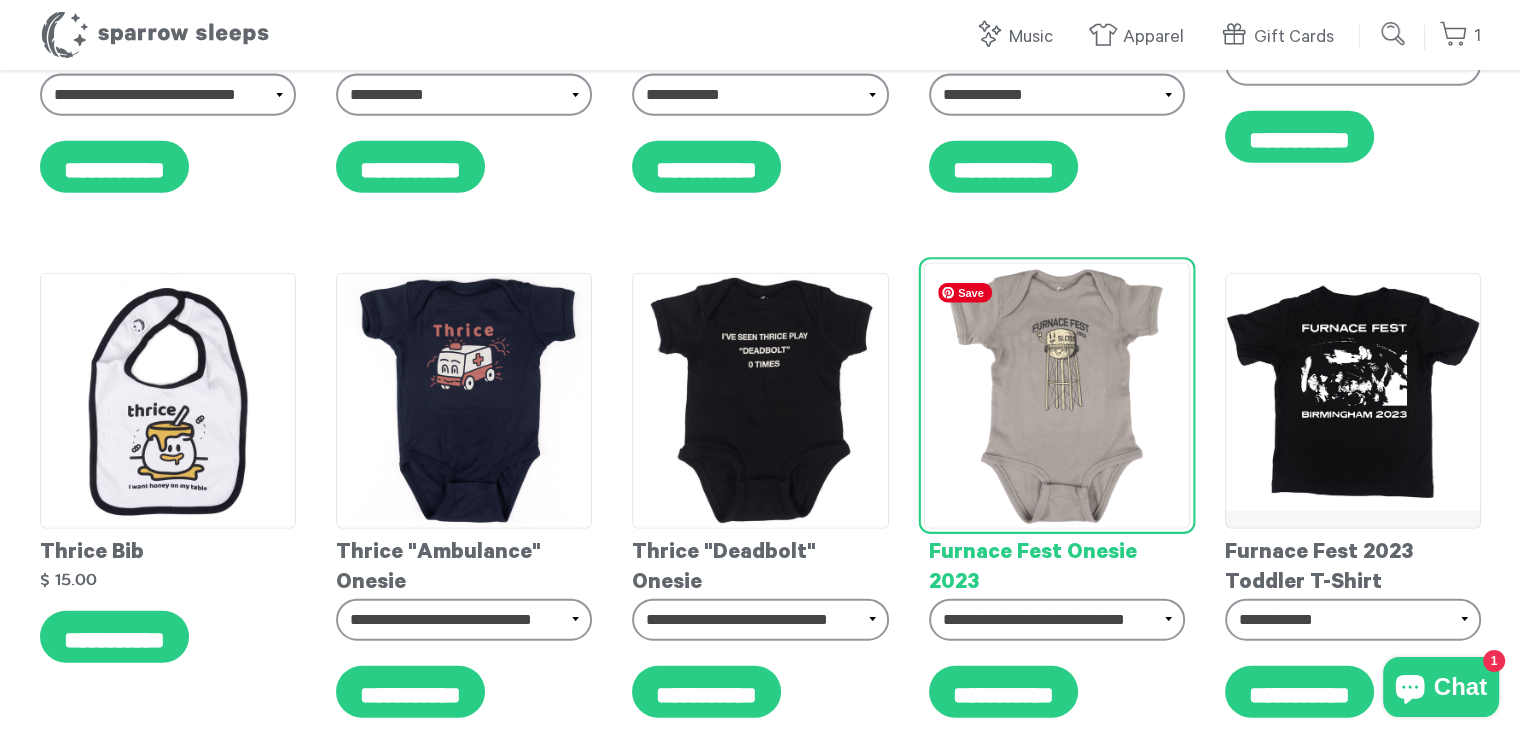 click at bounding box center [1056, 396] 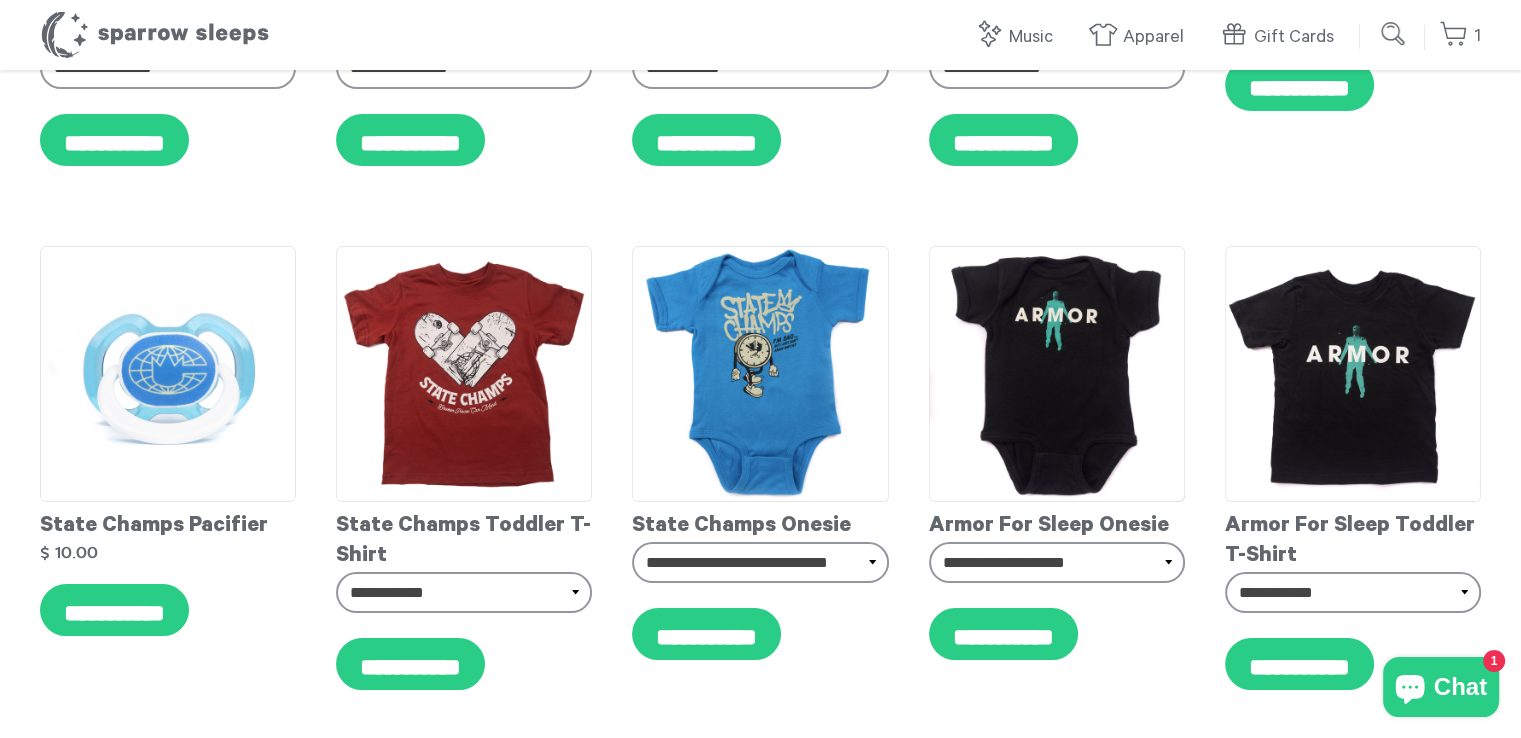 scroll, scrollTop: 7952, scrollLeft: 0, axis: vertical 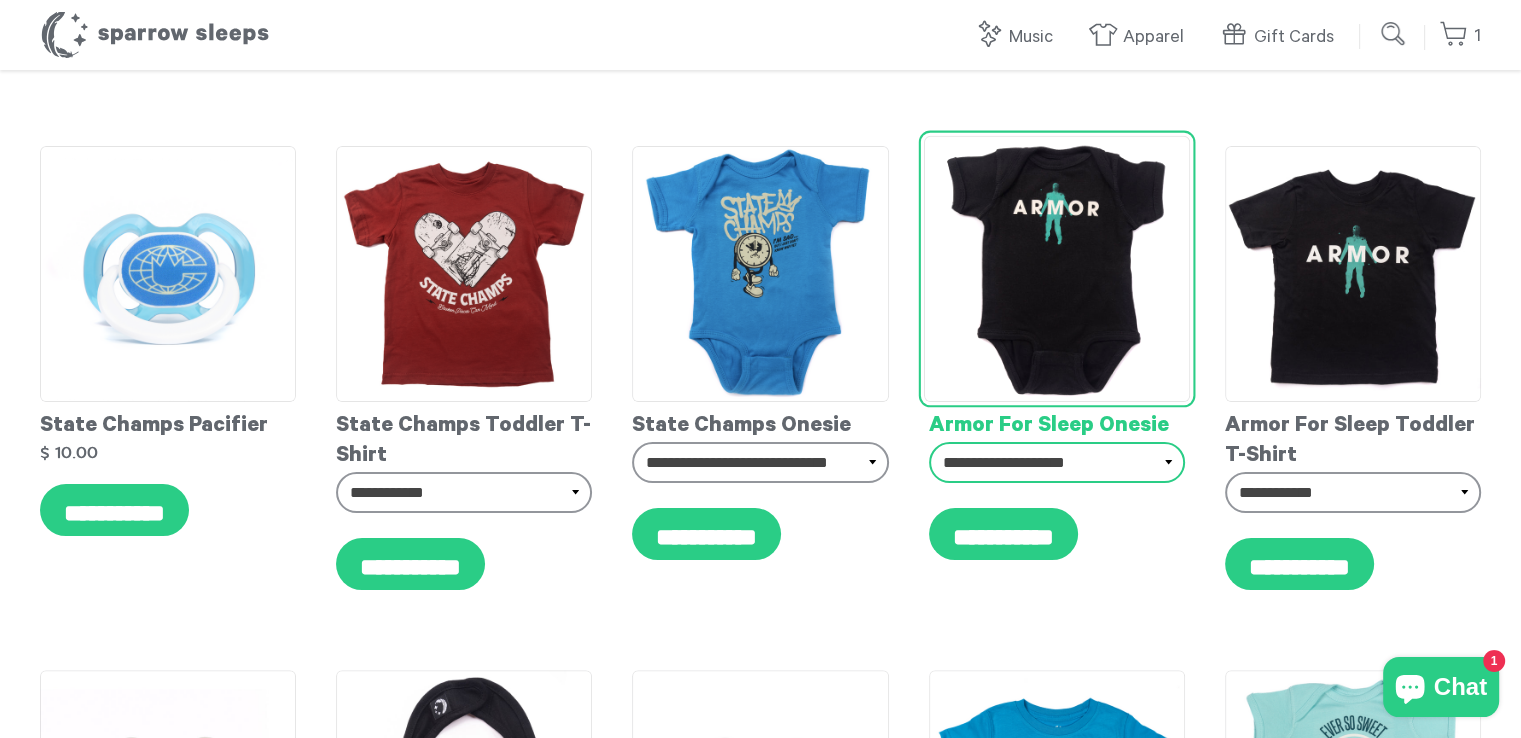click on "**********" at bounding box center (1057, 463) 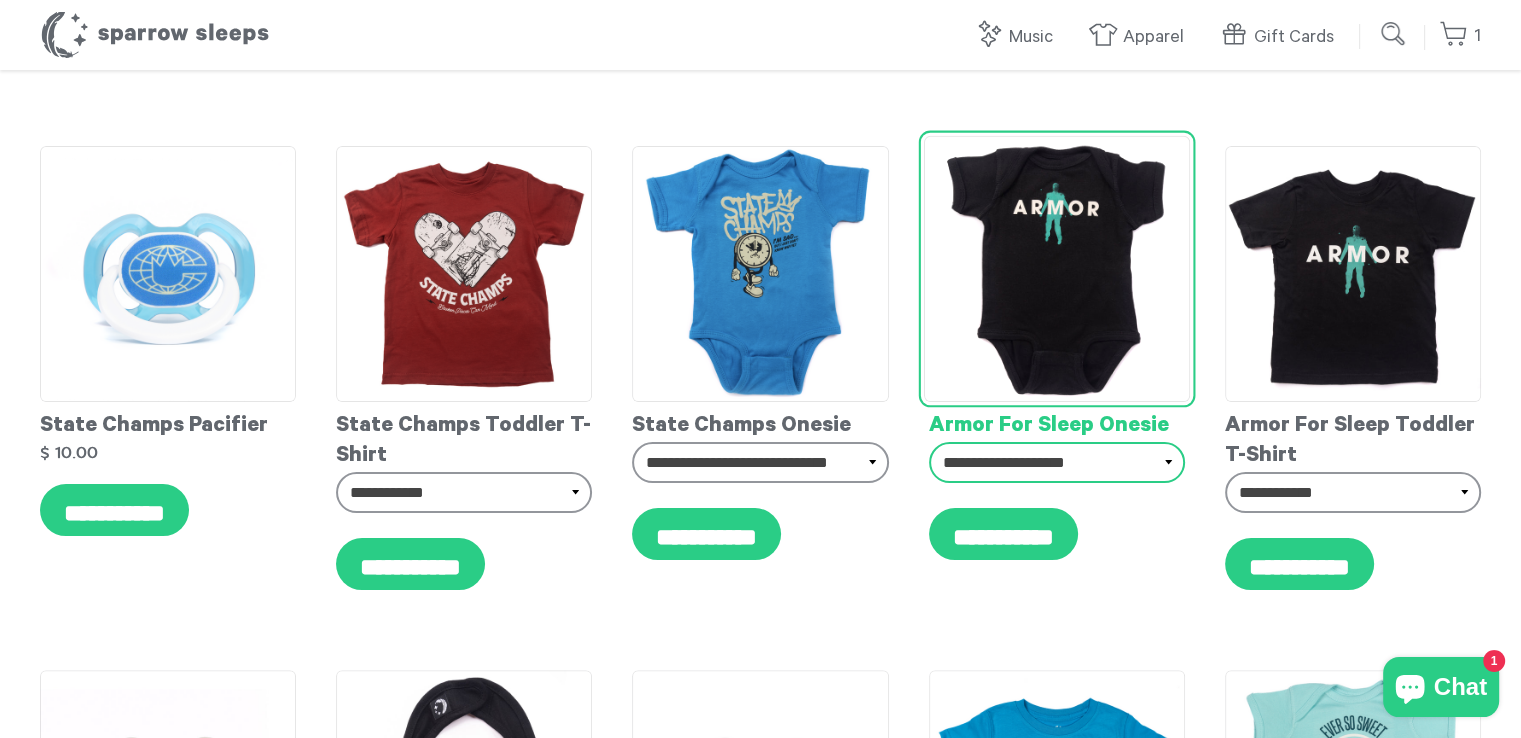 select on "**********" 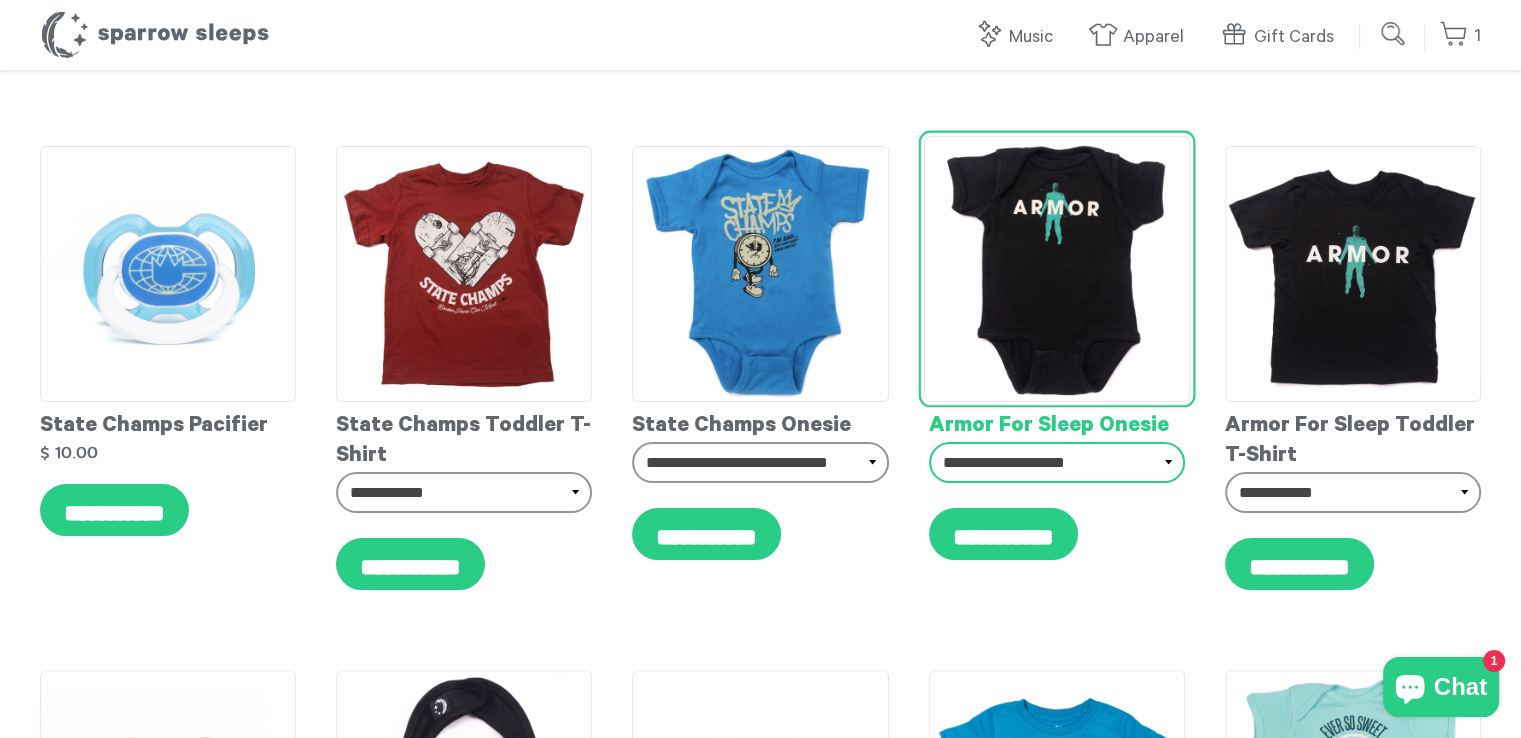 click on "**********" at bounding box center [1057, 463] 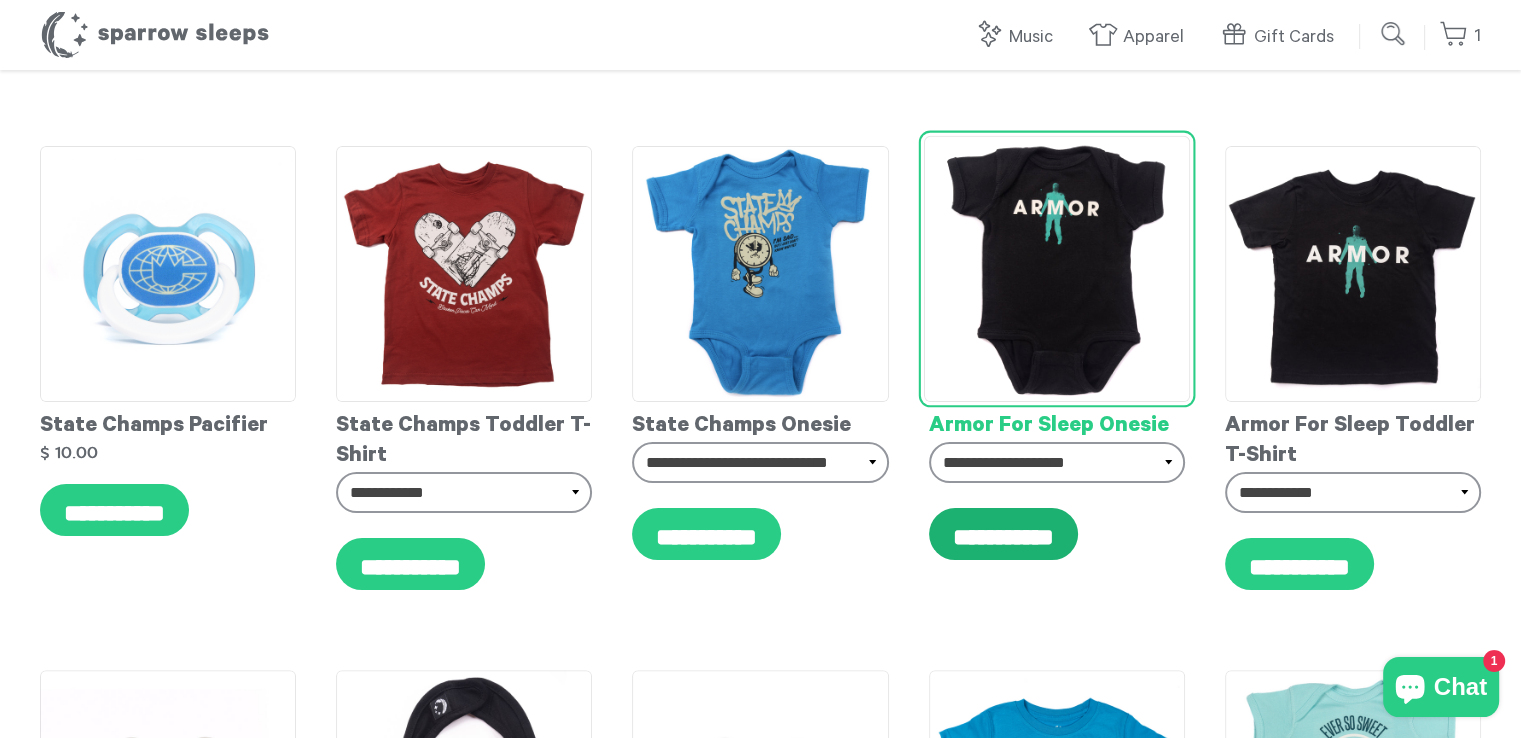click on "**********" at bounding box center [1003, 534] 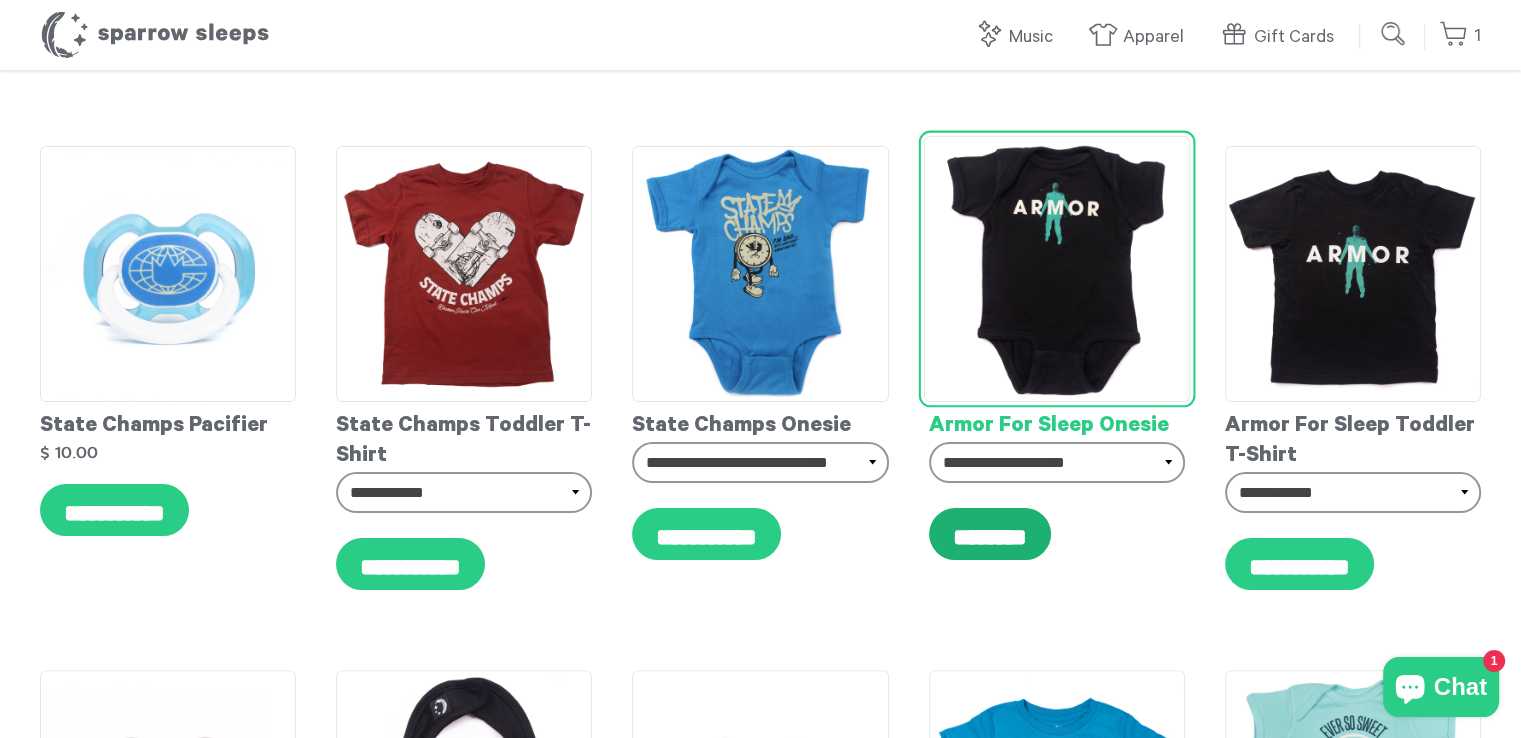 type on "**********" 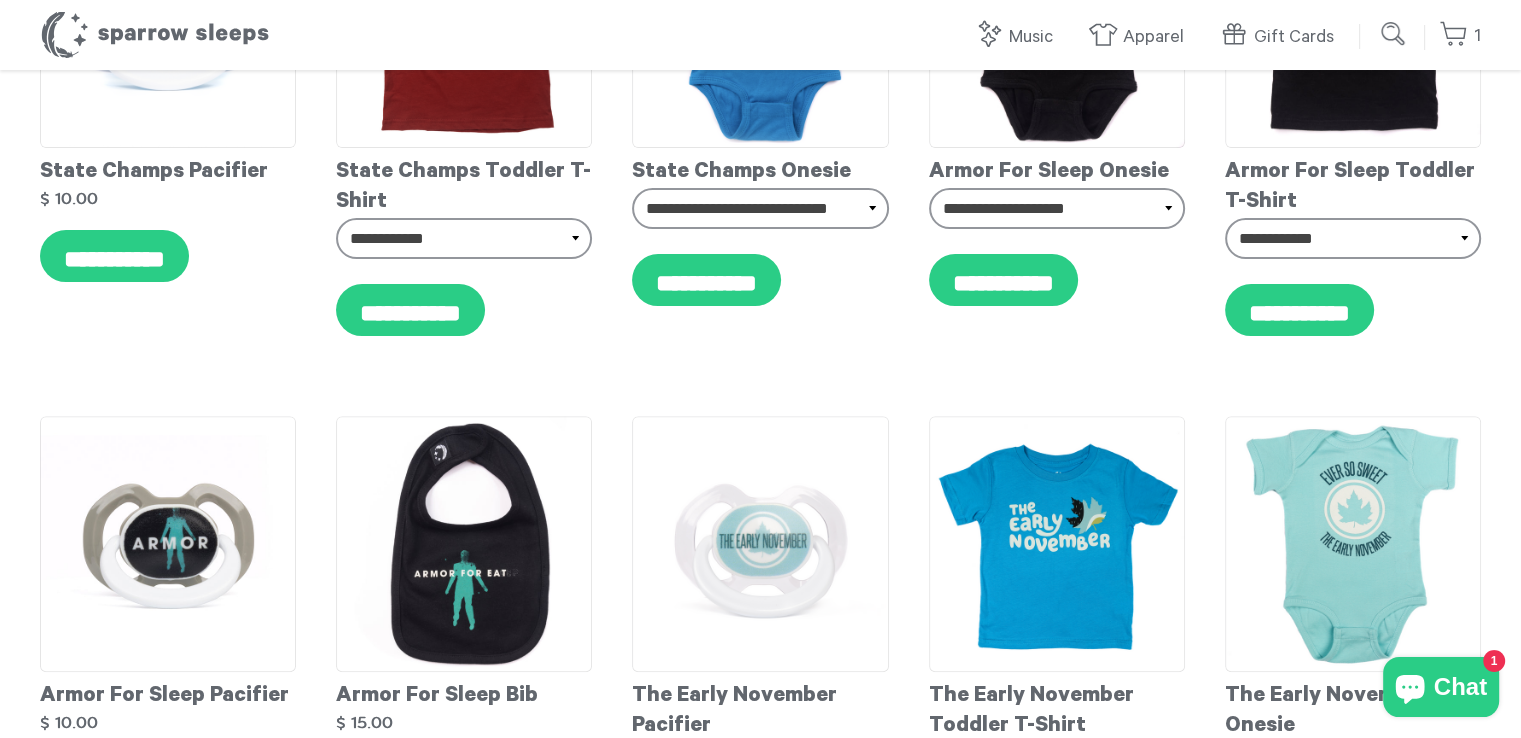 scroll, scrollTop: 8506, scrollLeft: 0, axis: vertical 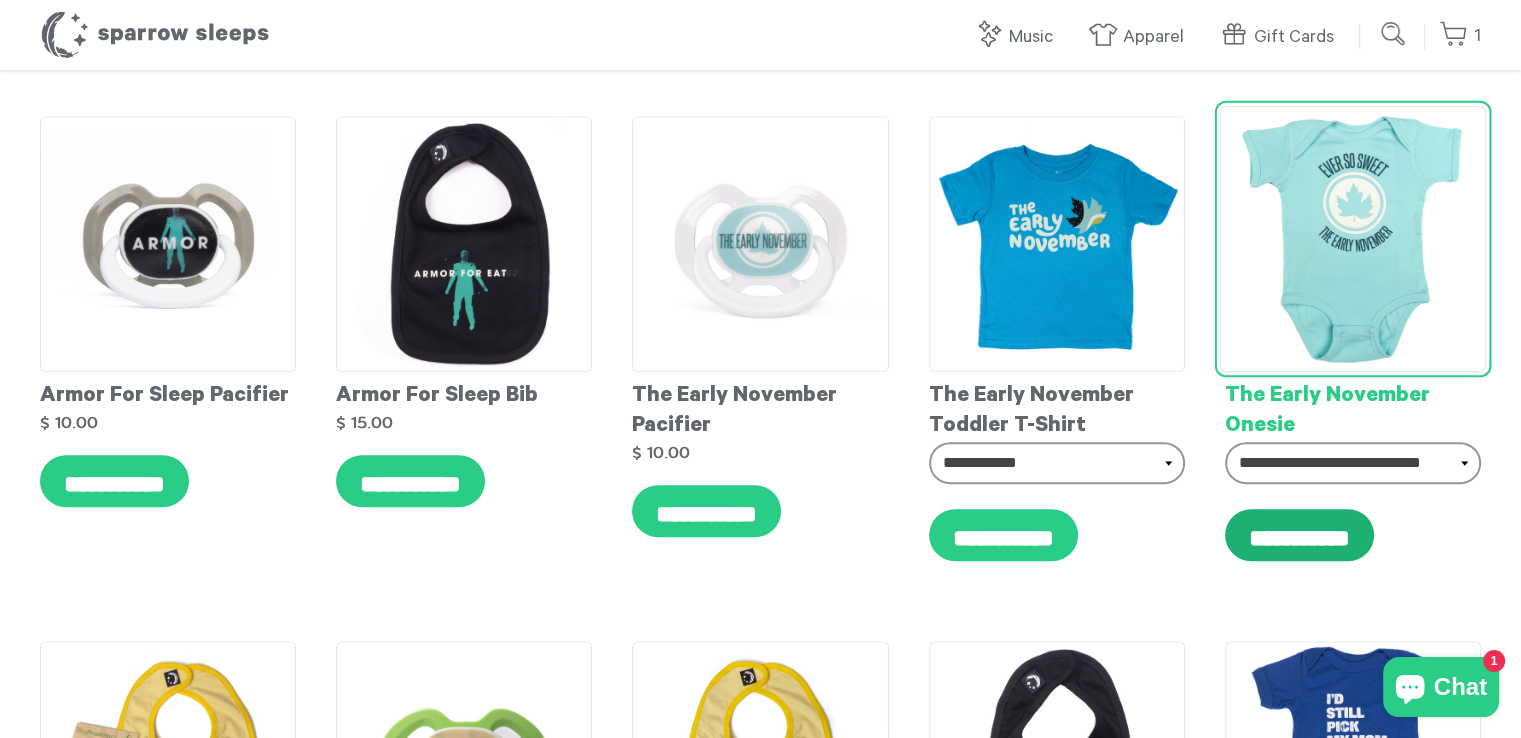 click on "**********" at bounding box center (1299, 535) 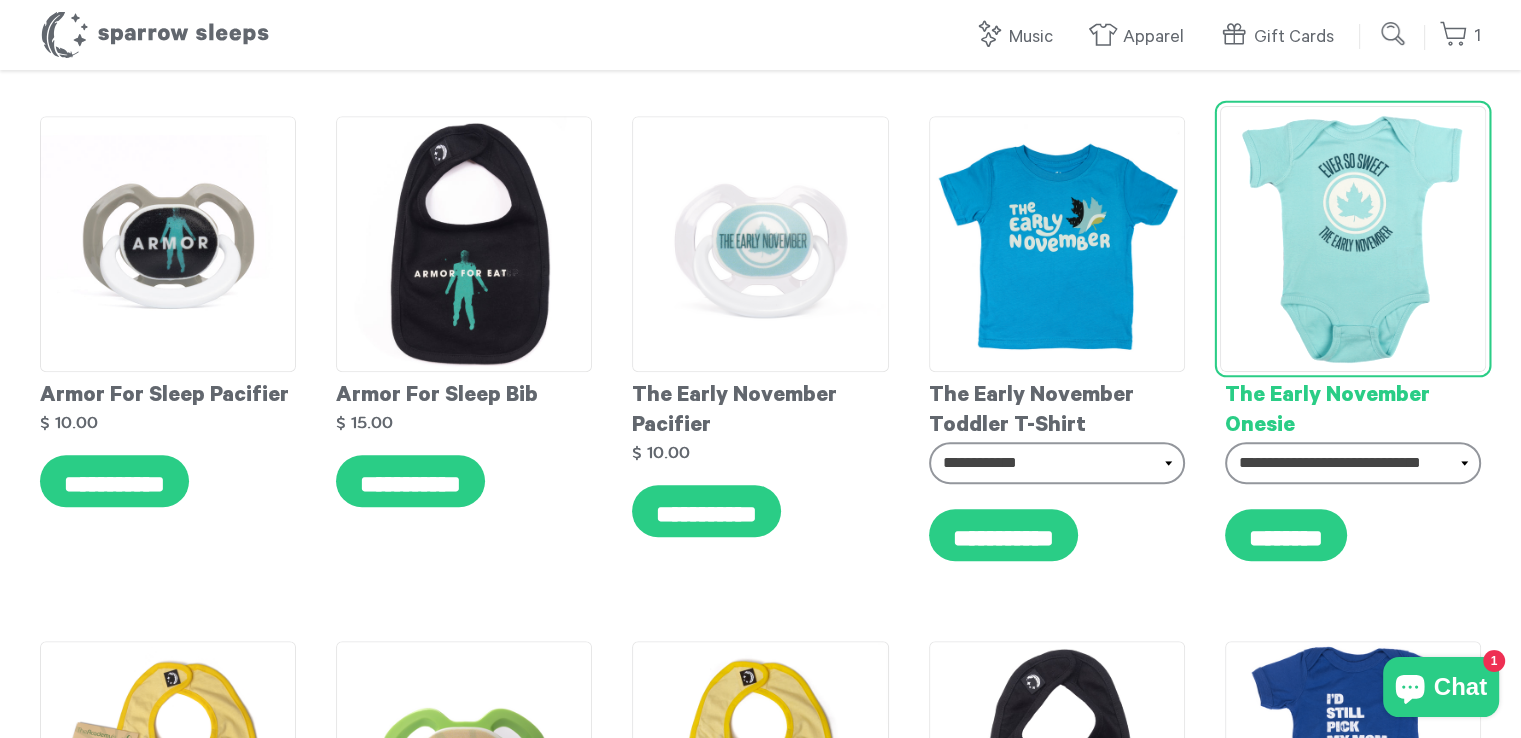 type on "**********" 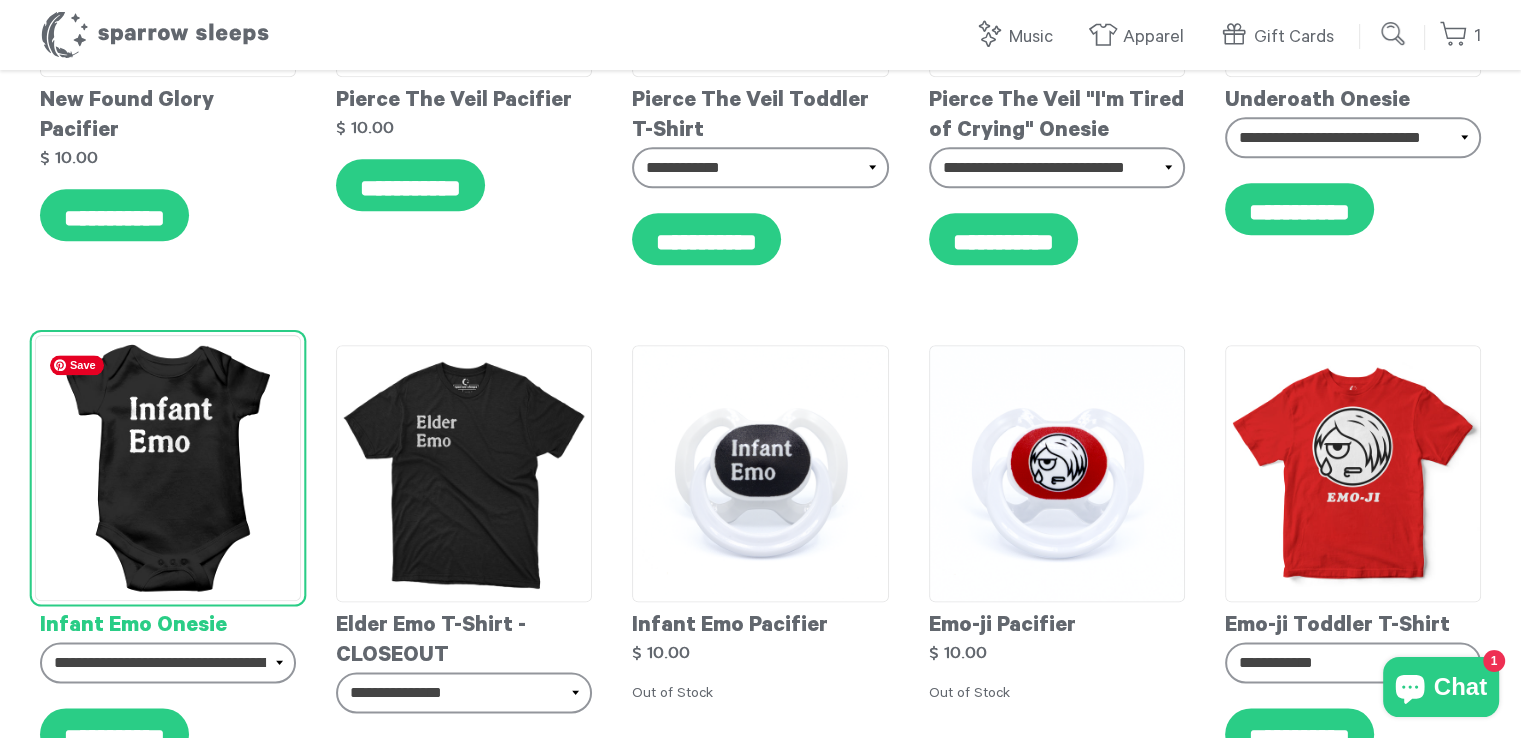 scroll, scrollTop: 10057, scrollLeft: 0, axis: vertical 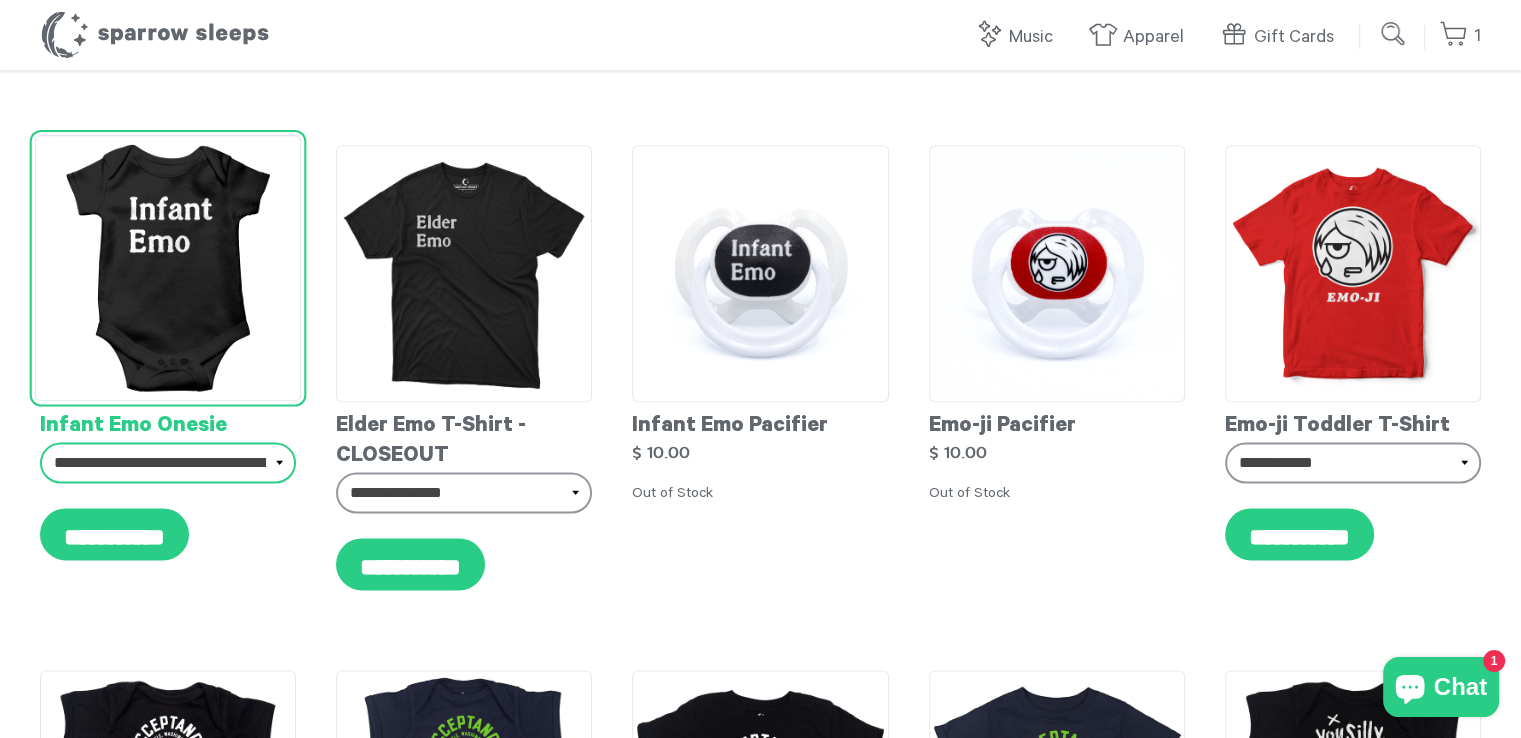click on "**********" at bounding box center (168, 463) 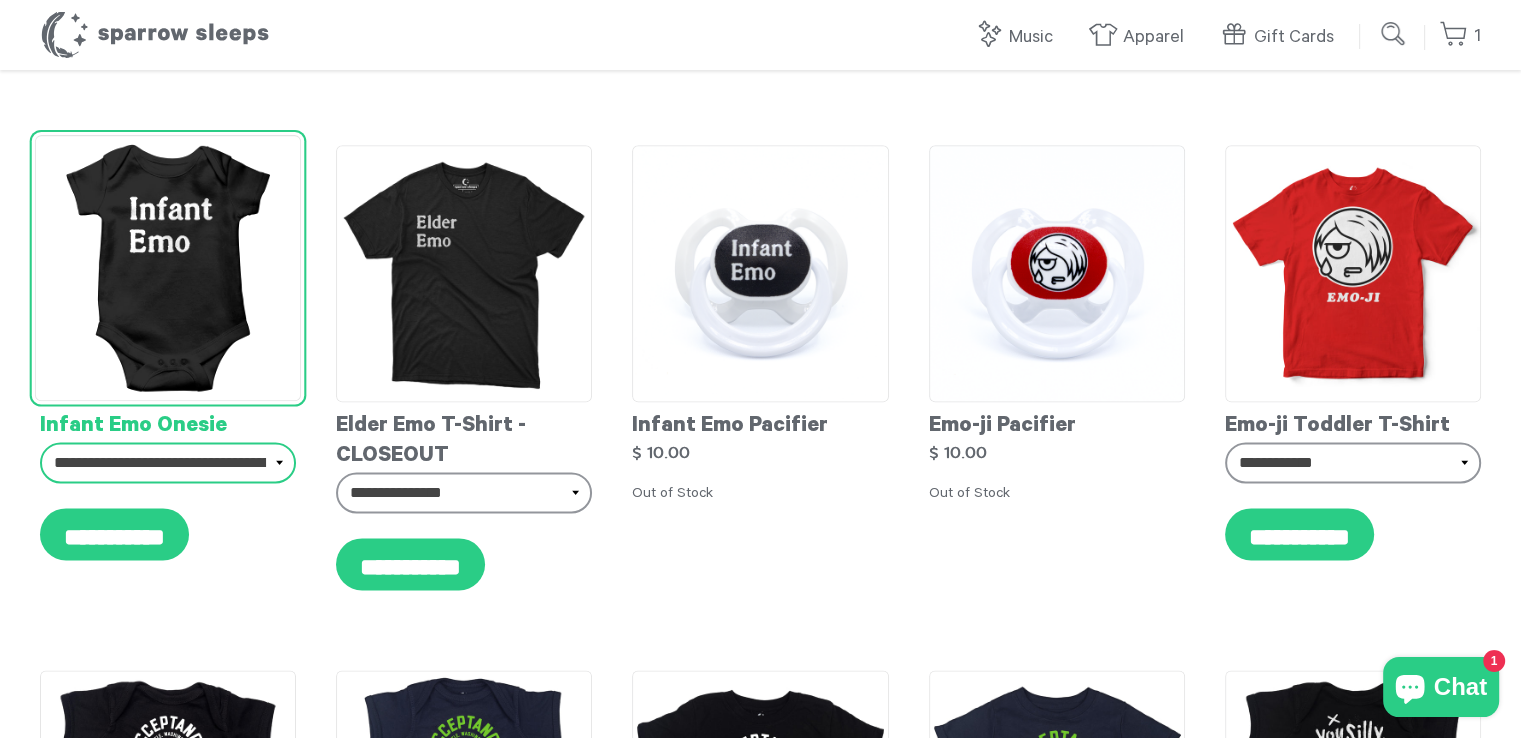 click on "**********" at bounding box center (168, 463) 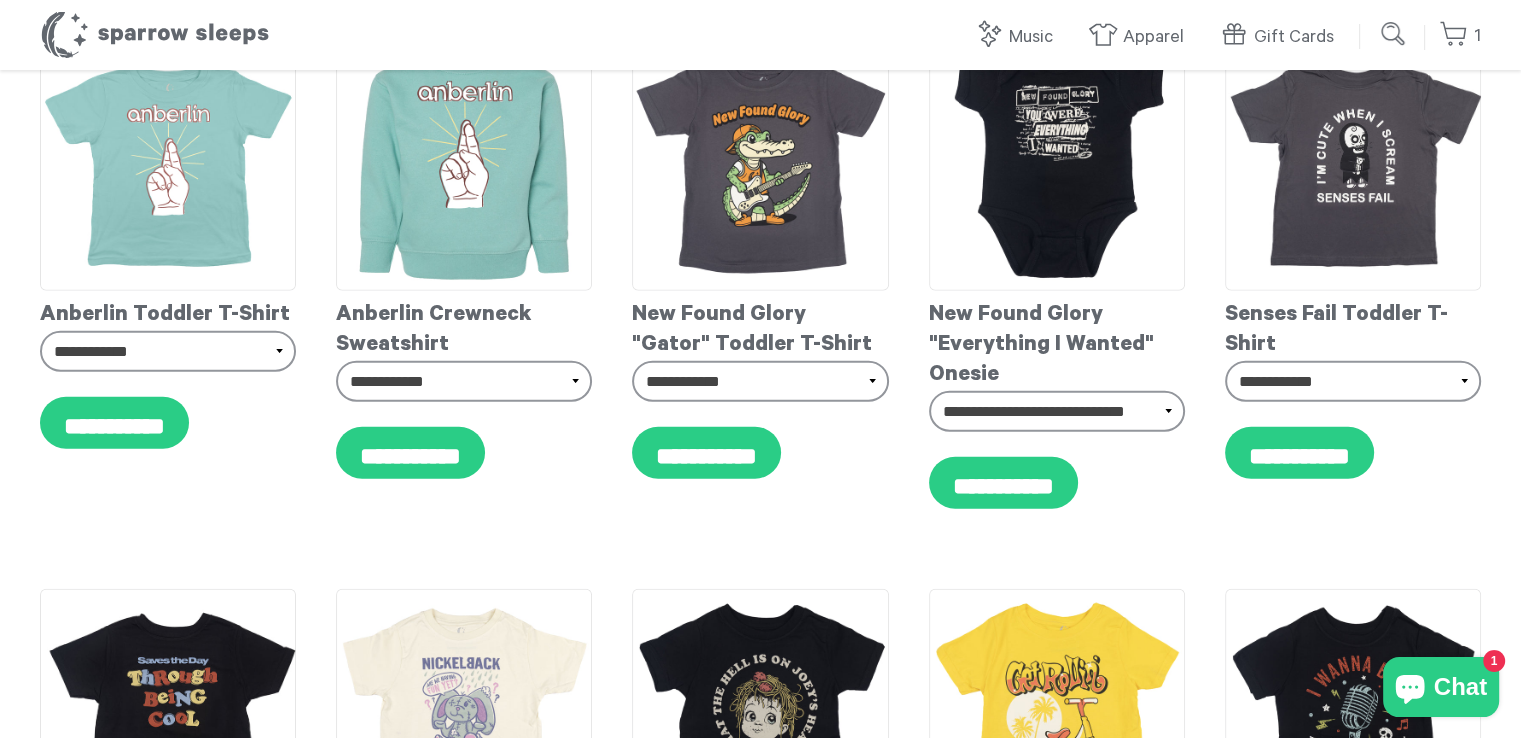 scroll, scrollTop: 12857, scrollLeft: 0, axis: vertical 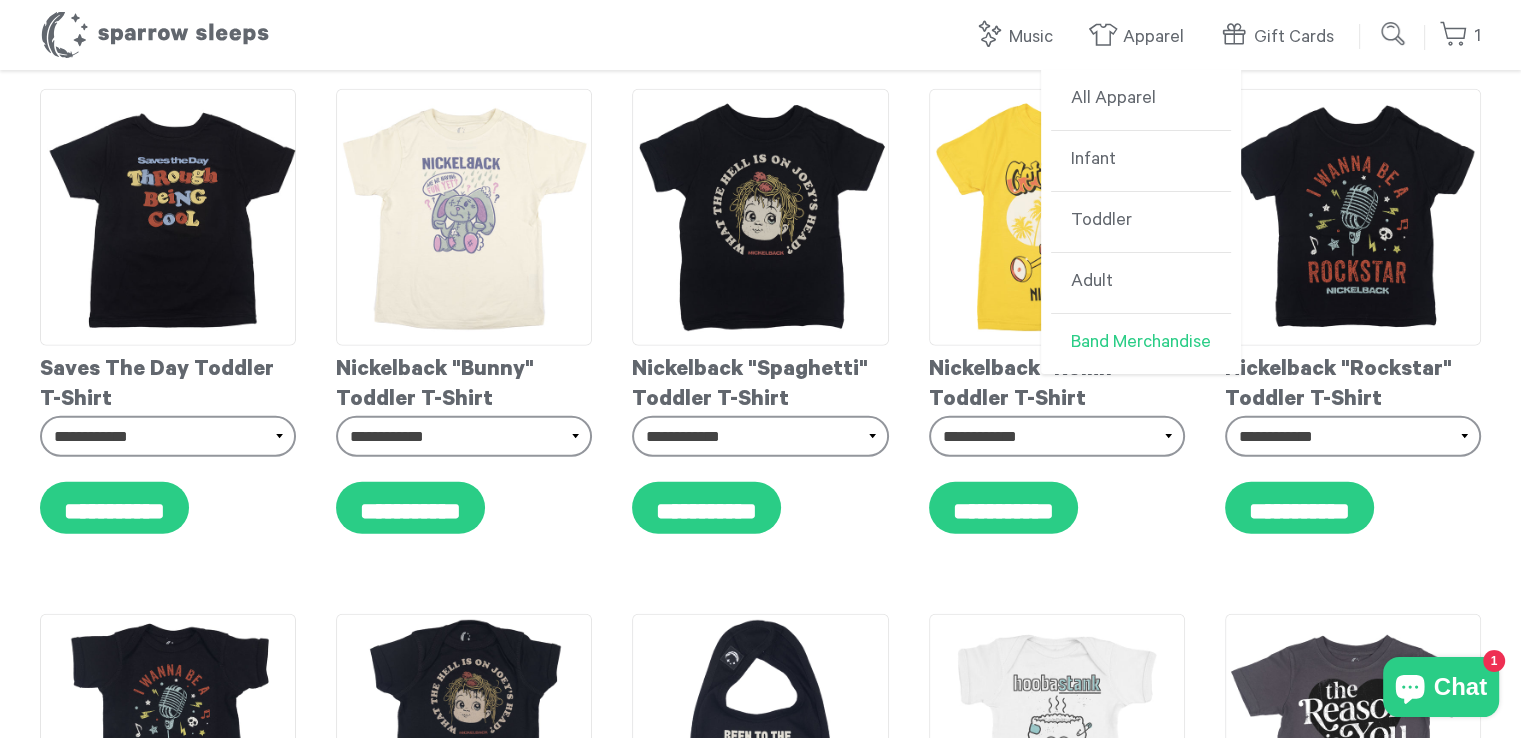 click on "Band Merchandise" at bounding box center [1141, 344] 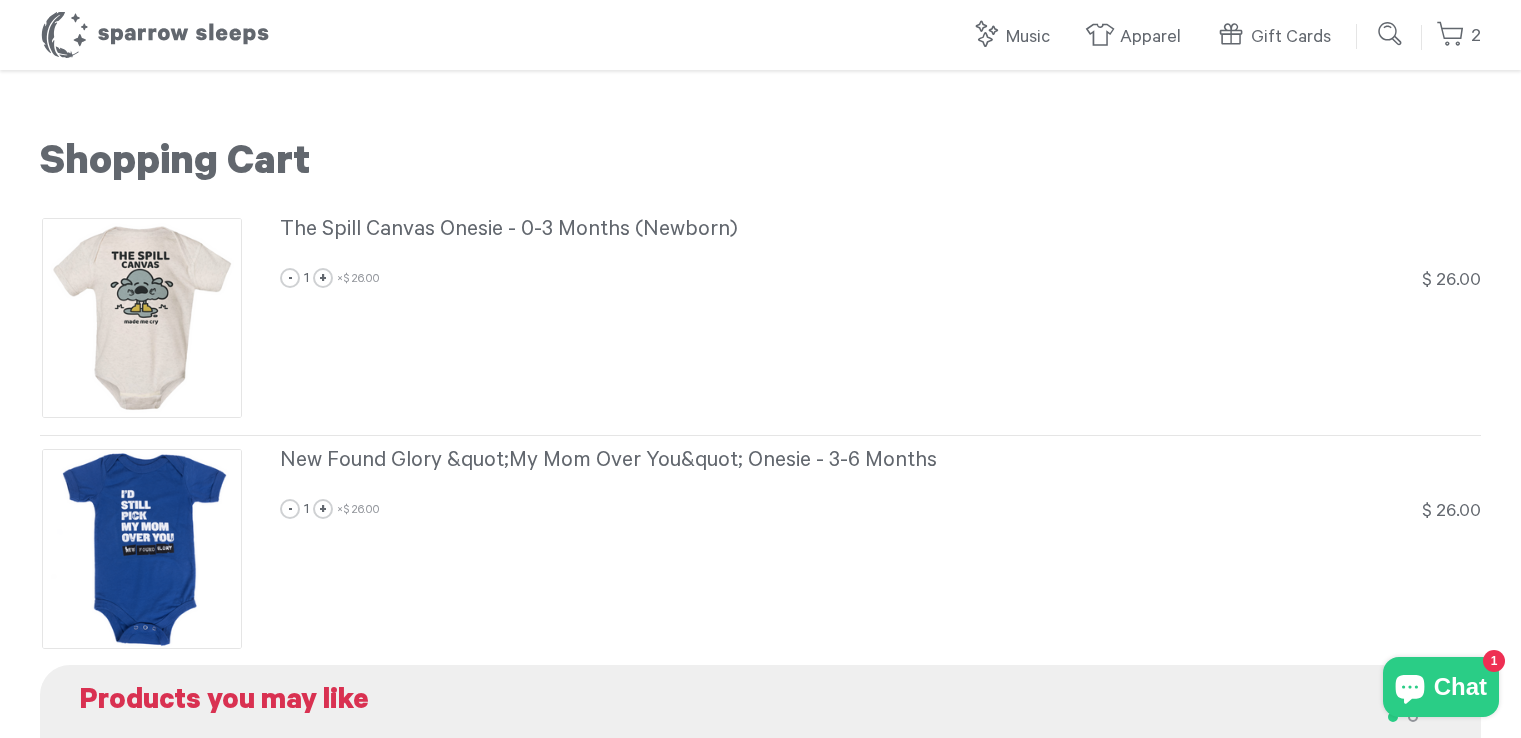 scroll, scrollTop: 0, scrollLeft: 0, axis: both 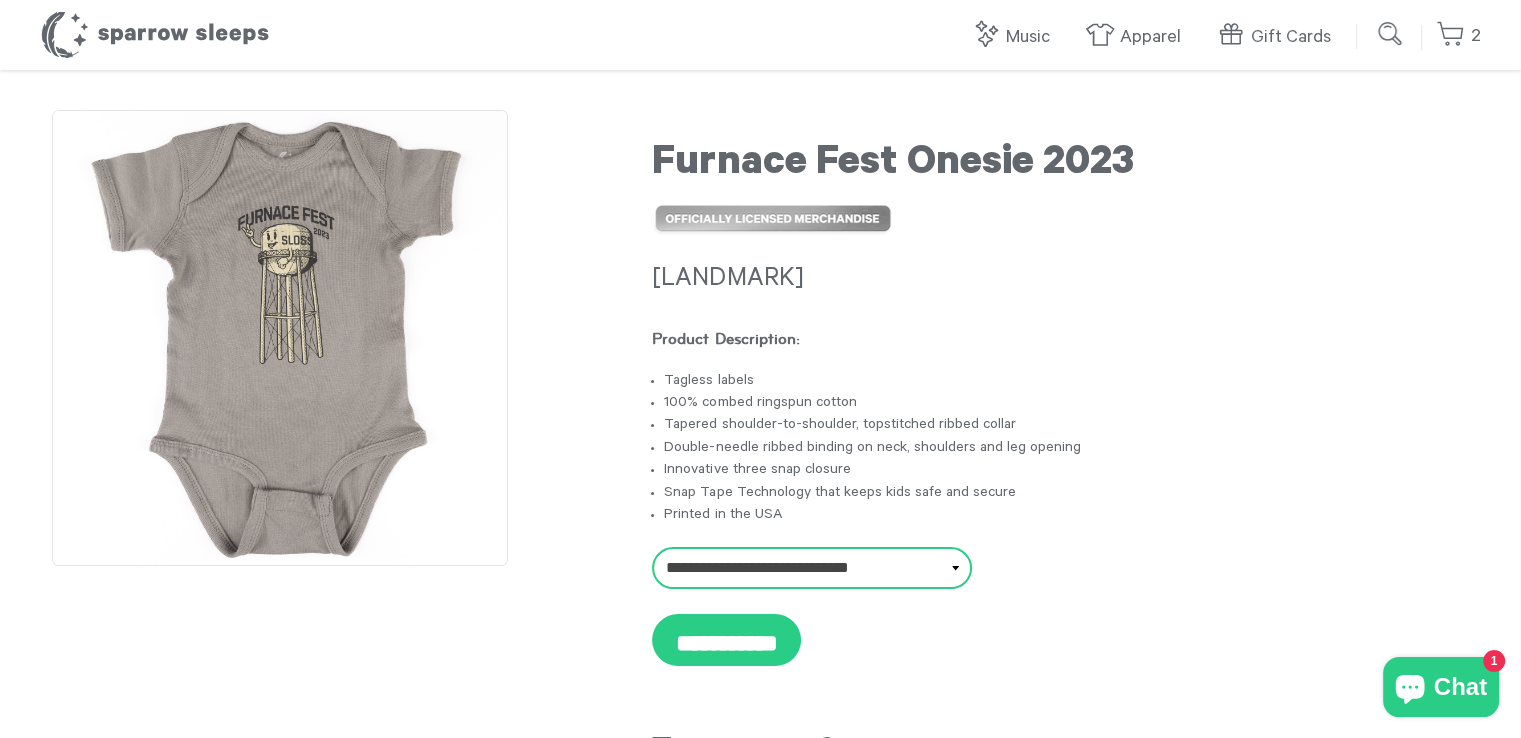click on "**********" at bounding box center [812, 568] 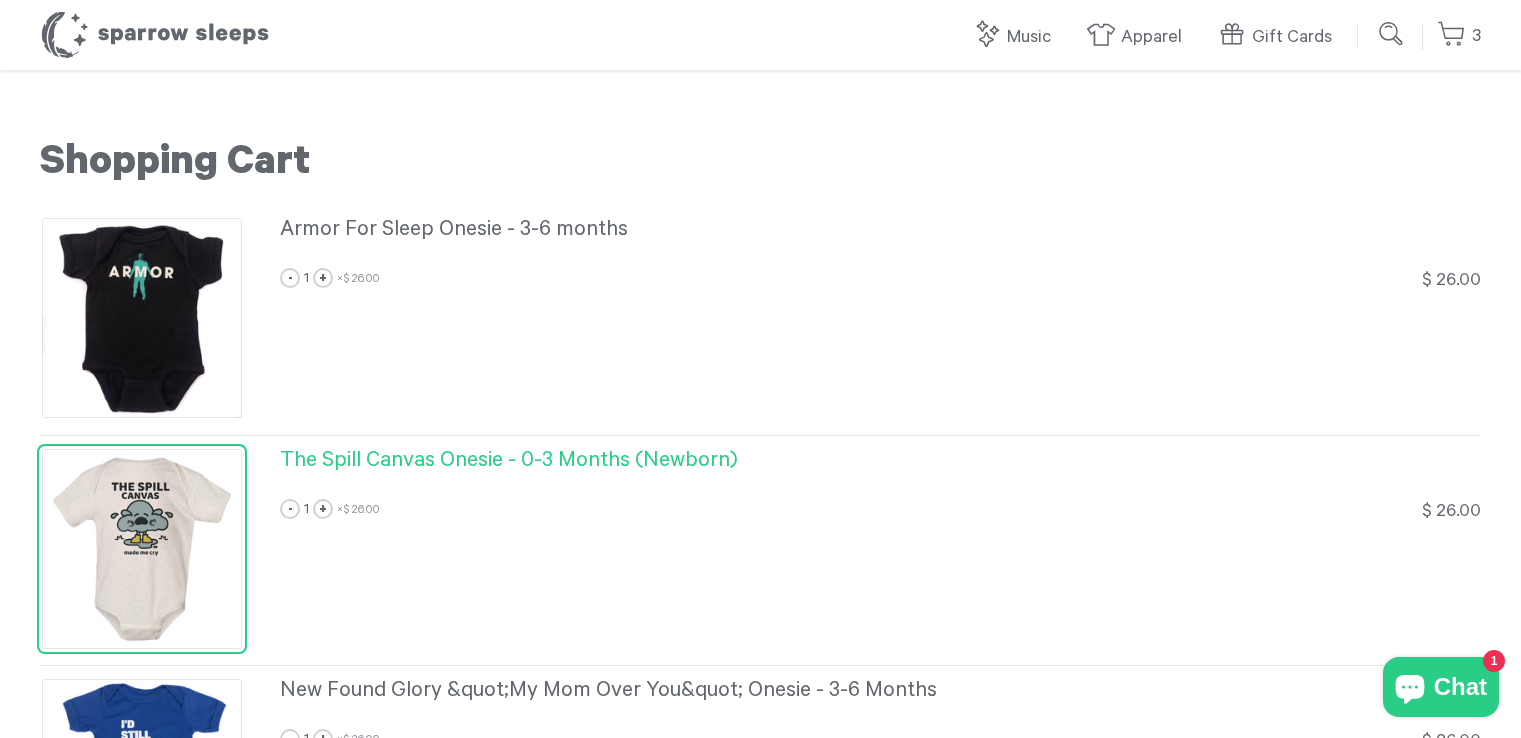 scroll, scrollTop: 0, scrollLeft: 0, axis: both 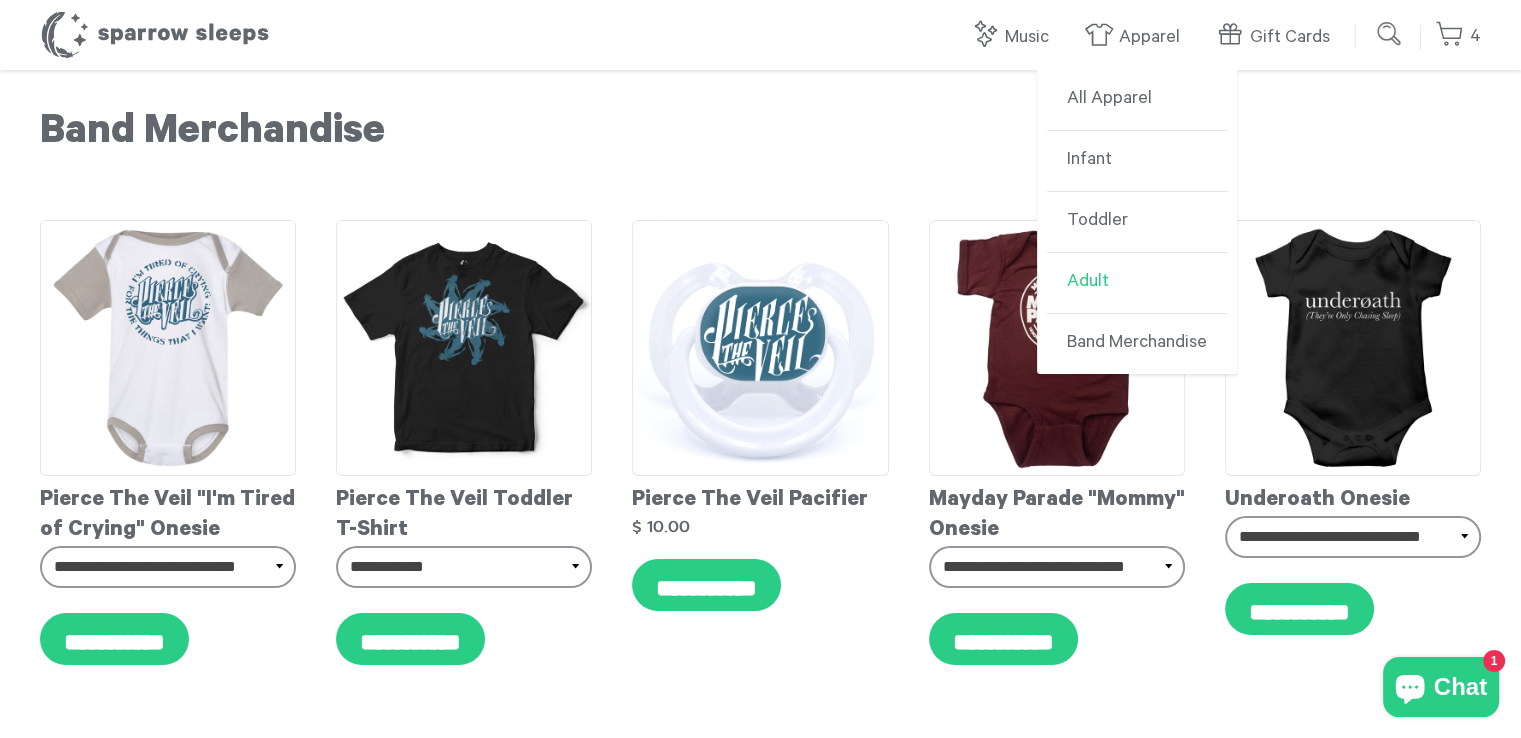 click on "Adult" at bounding box center (1137, 283) 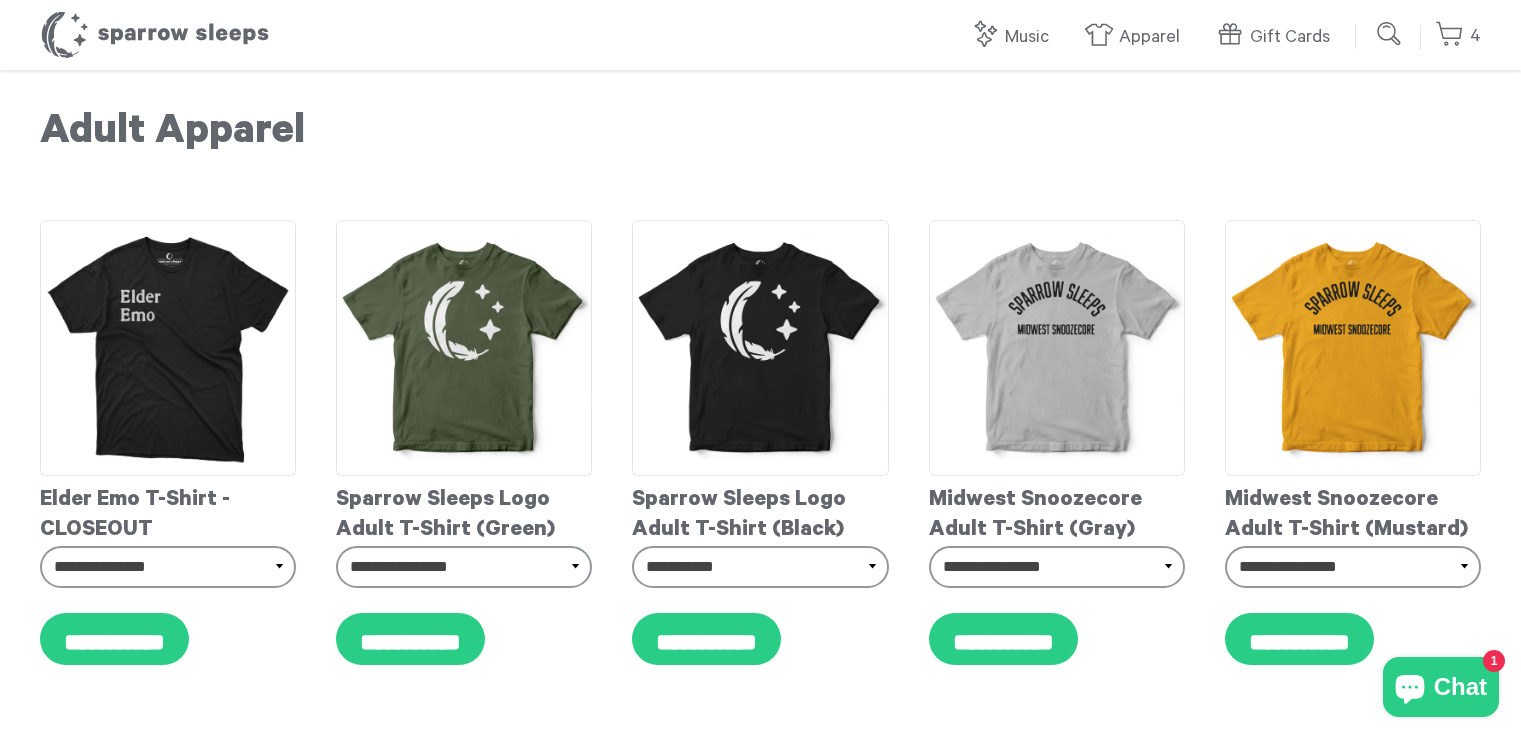 scroll, scrollTop: 0, scrollLeft: 0, axis: both 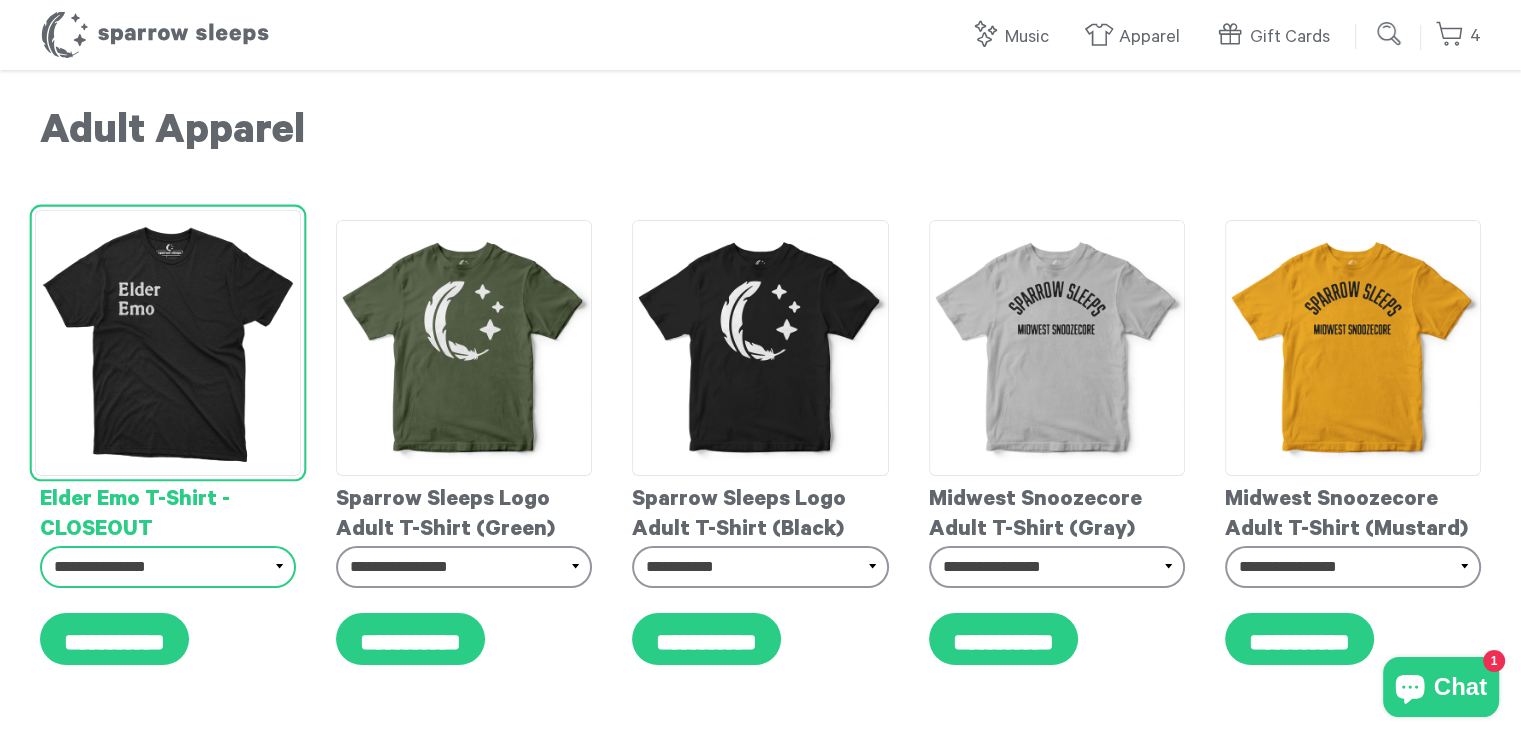 click on "**********" at bounding box center [168, 567] 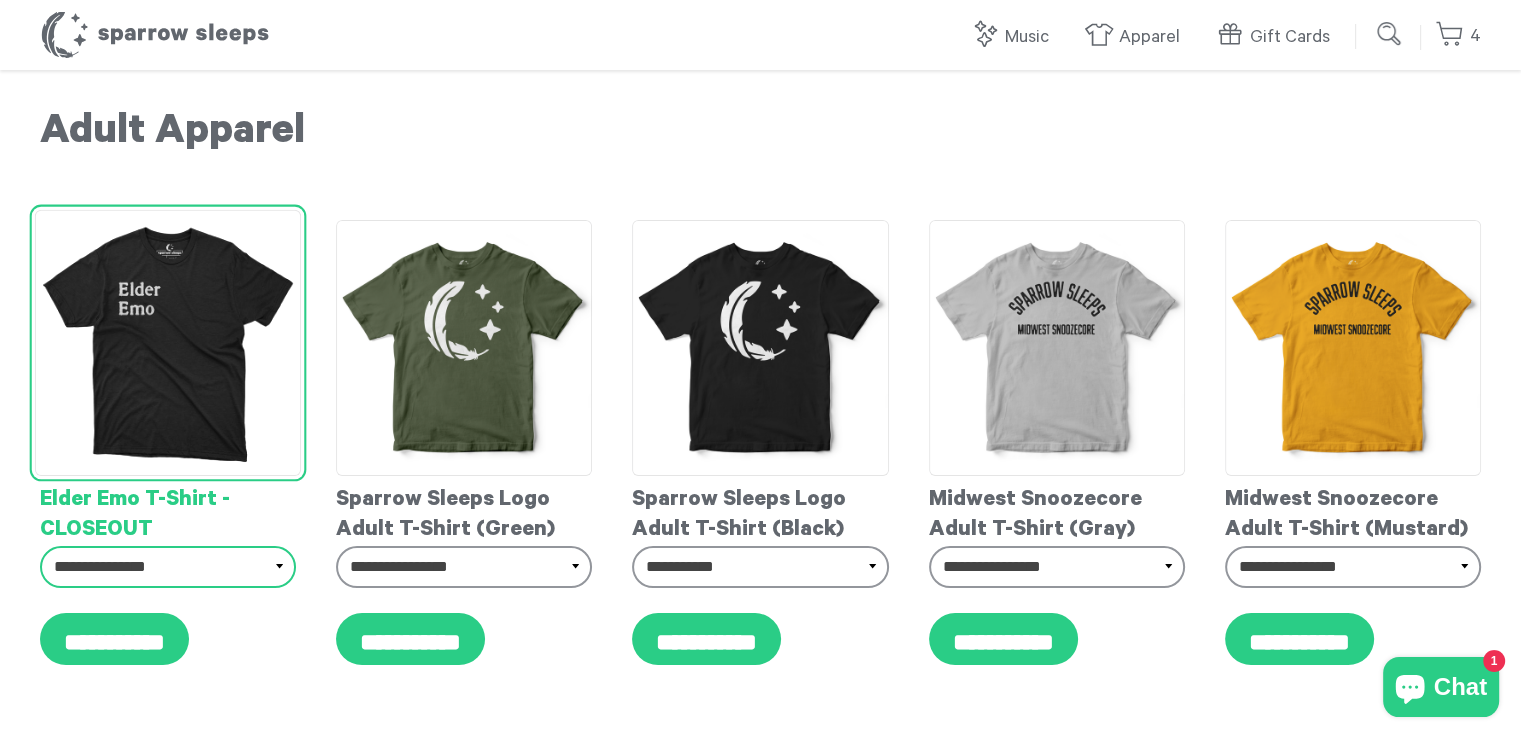 click on "**********" at bounding box center (168, 567) 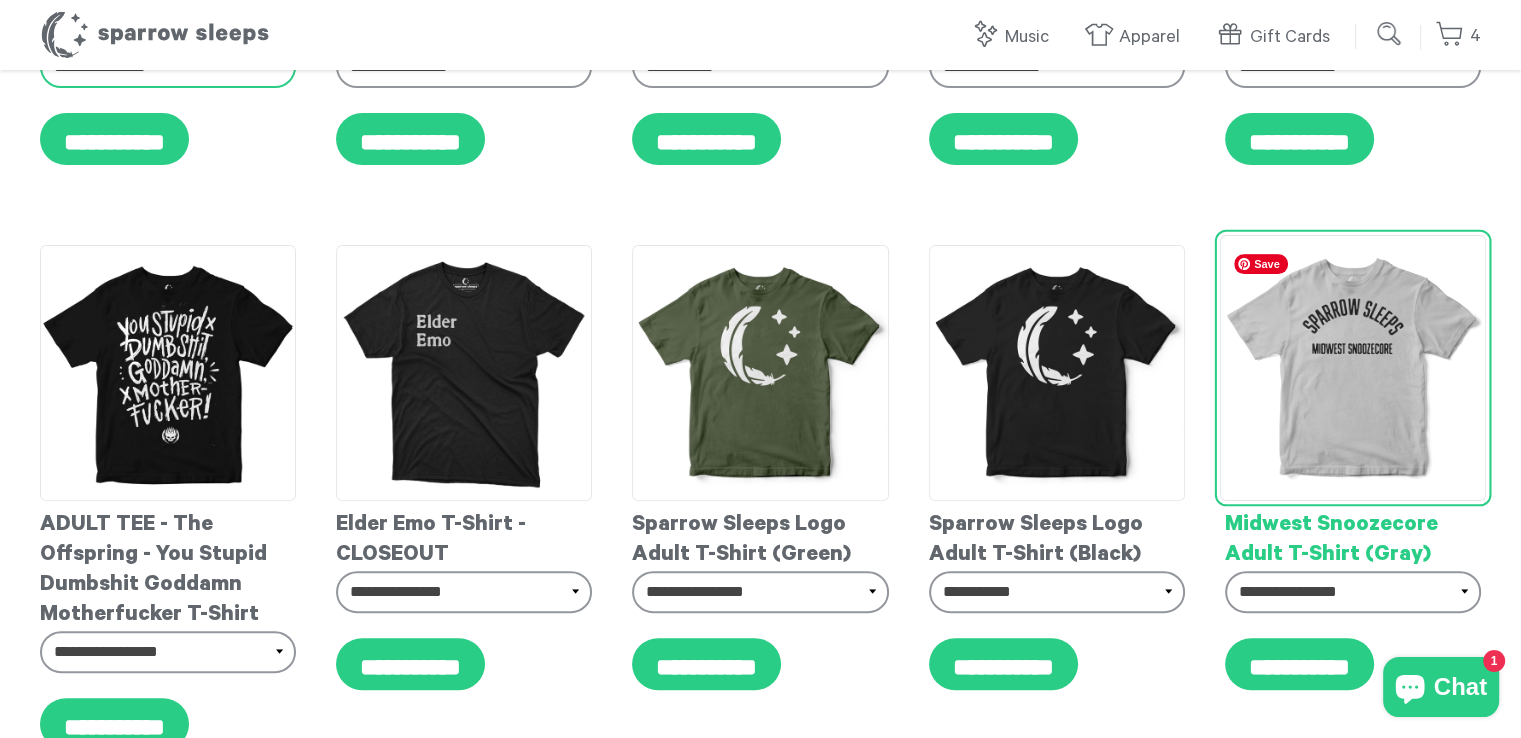 scroll, scrollTop: 0, scrollLeft: 0, axis: both 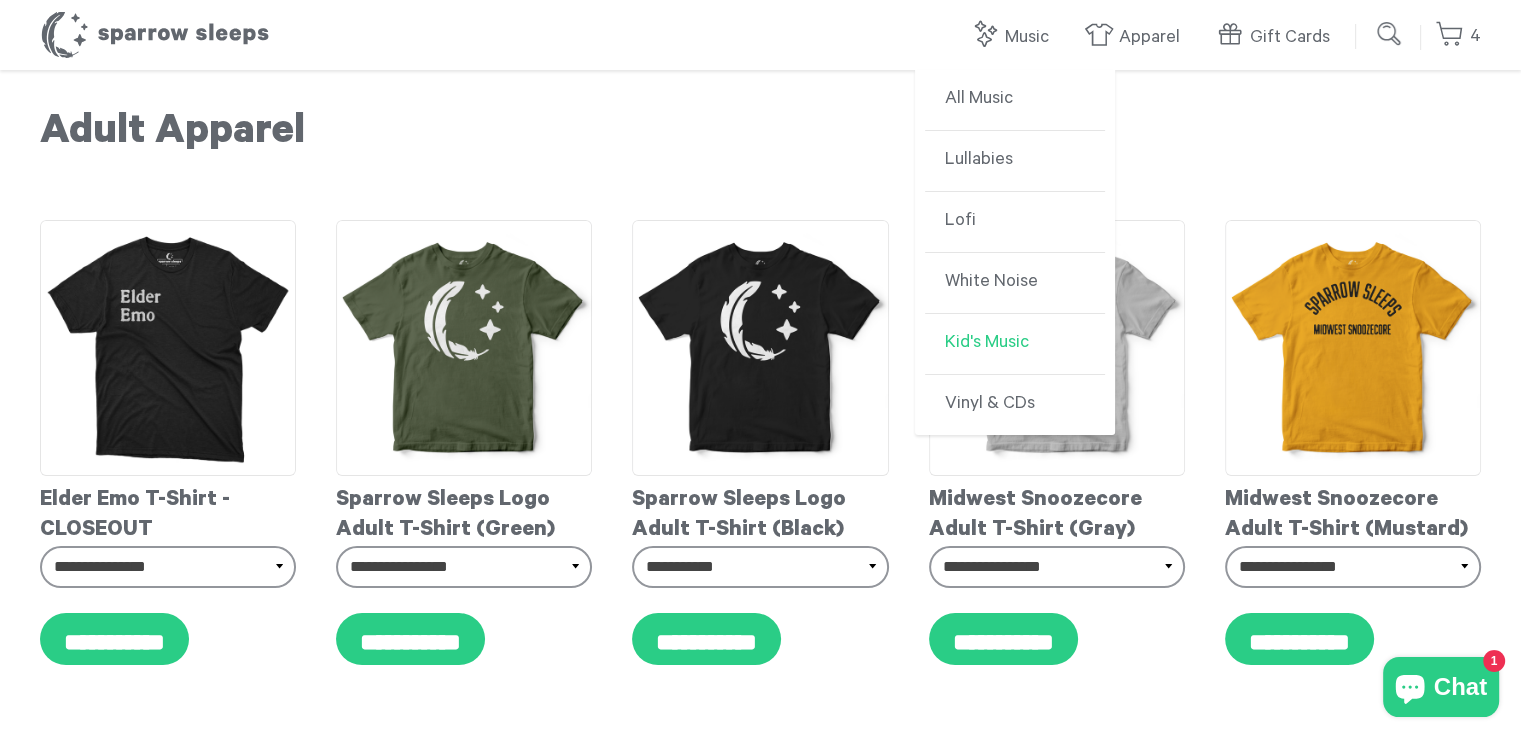 click on "Kid's Music" at bounding box center [1015, 344] 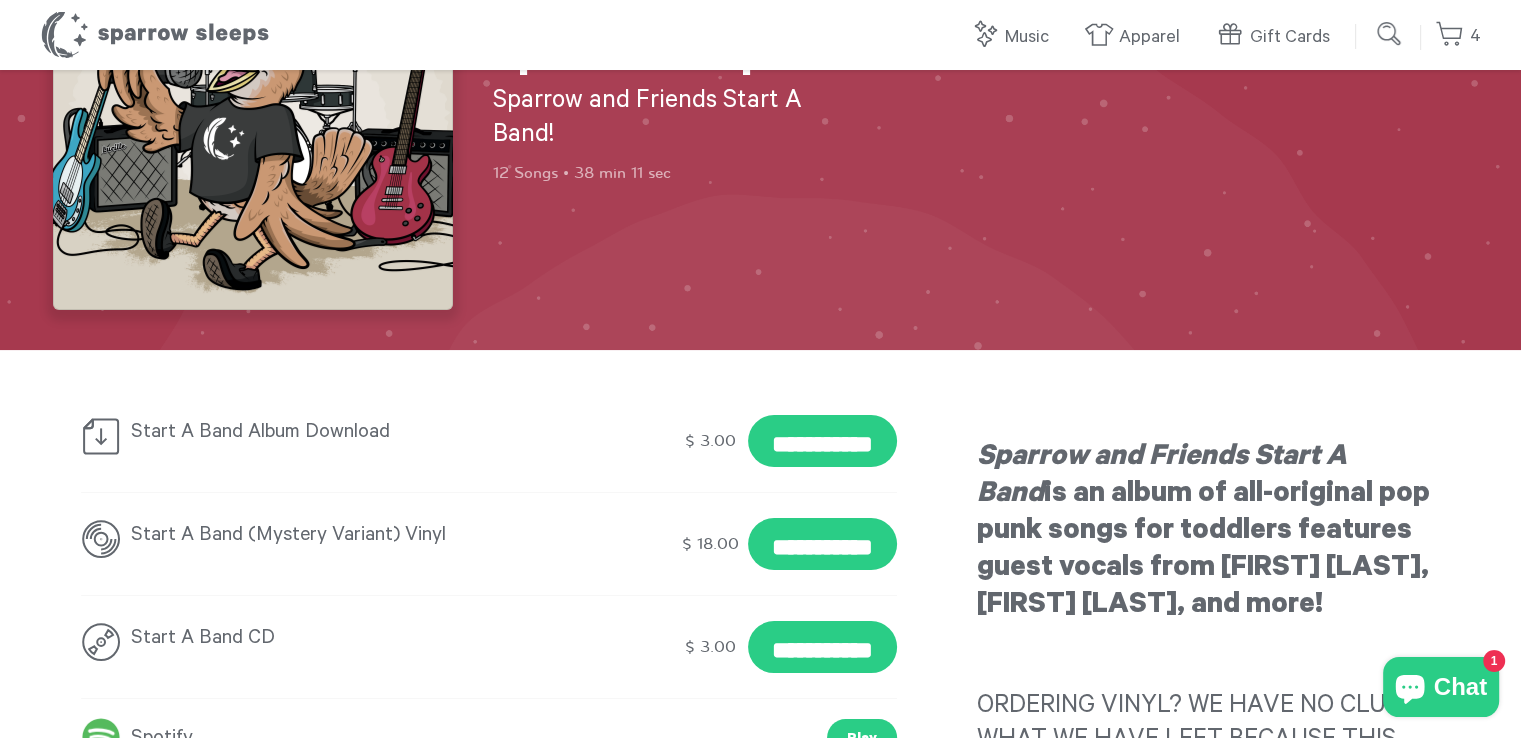 scroll, scrollTop: 300, scrollLeft: 0, axis: vertical 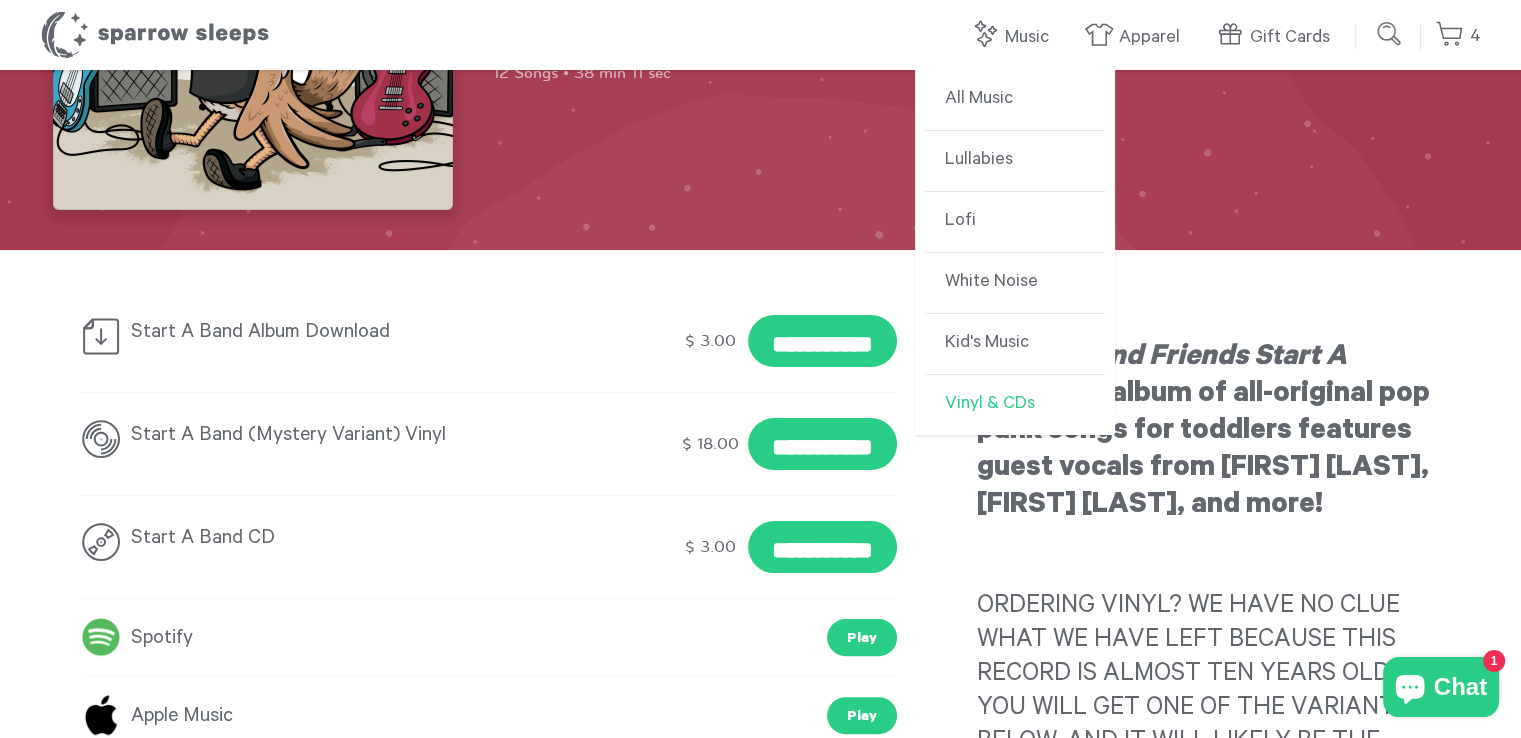 click on "Vinyl & CDs" at bounding box center (1015, 405) 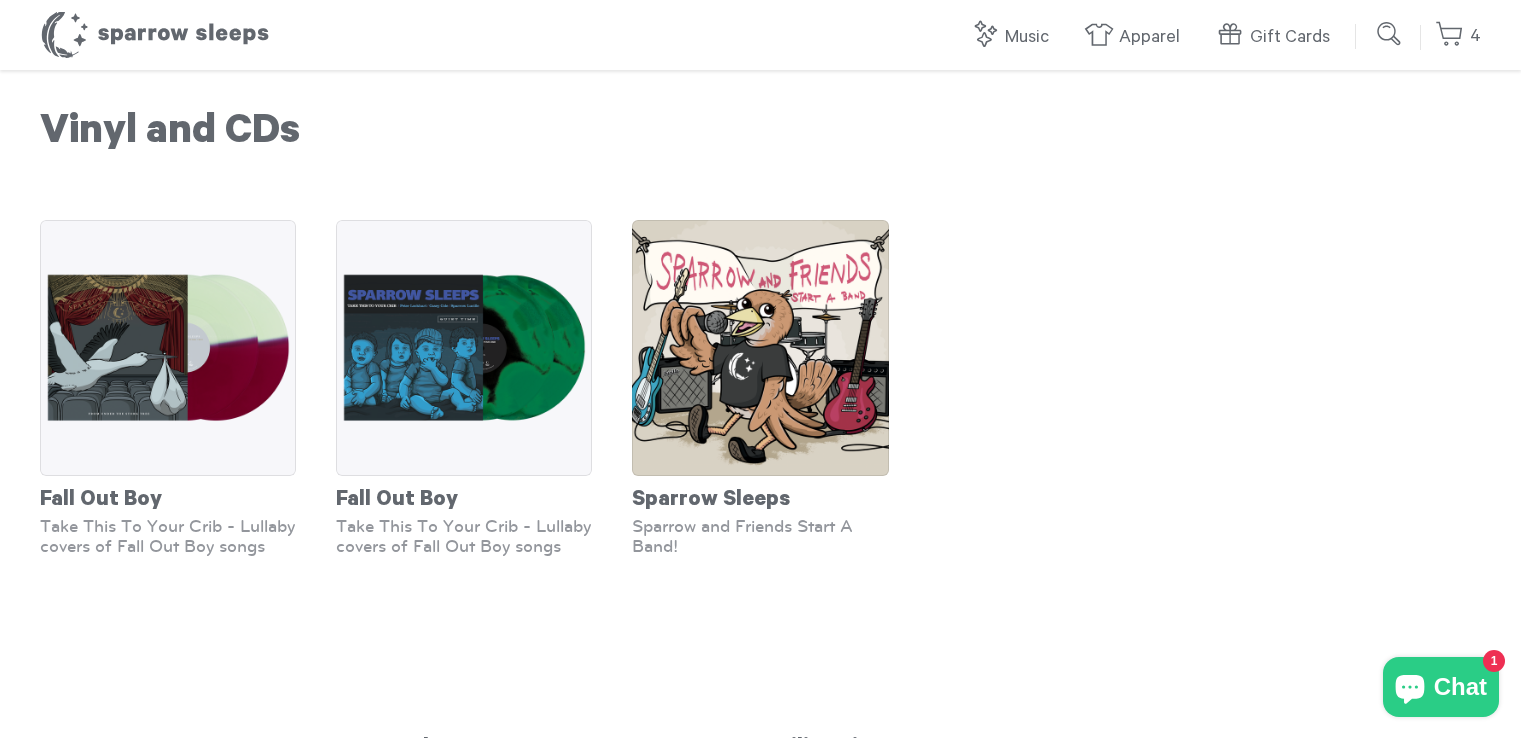 scroll, scrollTop: 0, scrollLeft: 0, axis: both 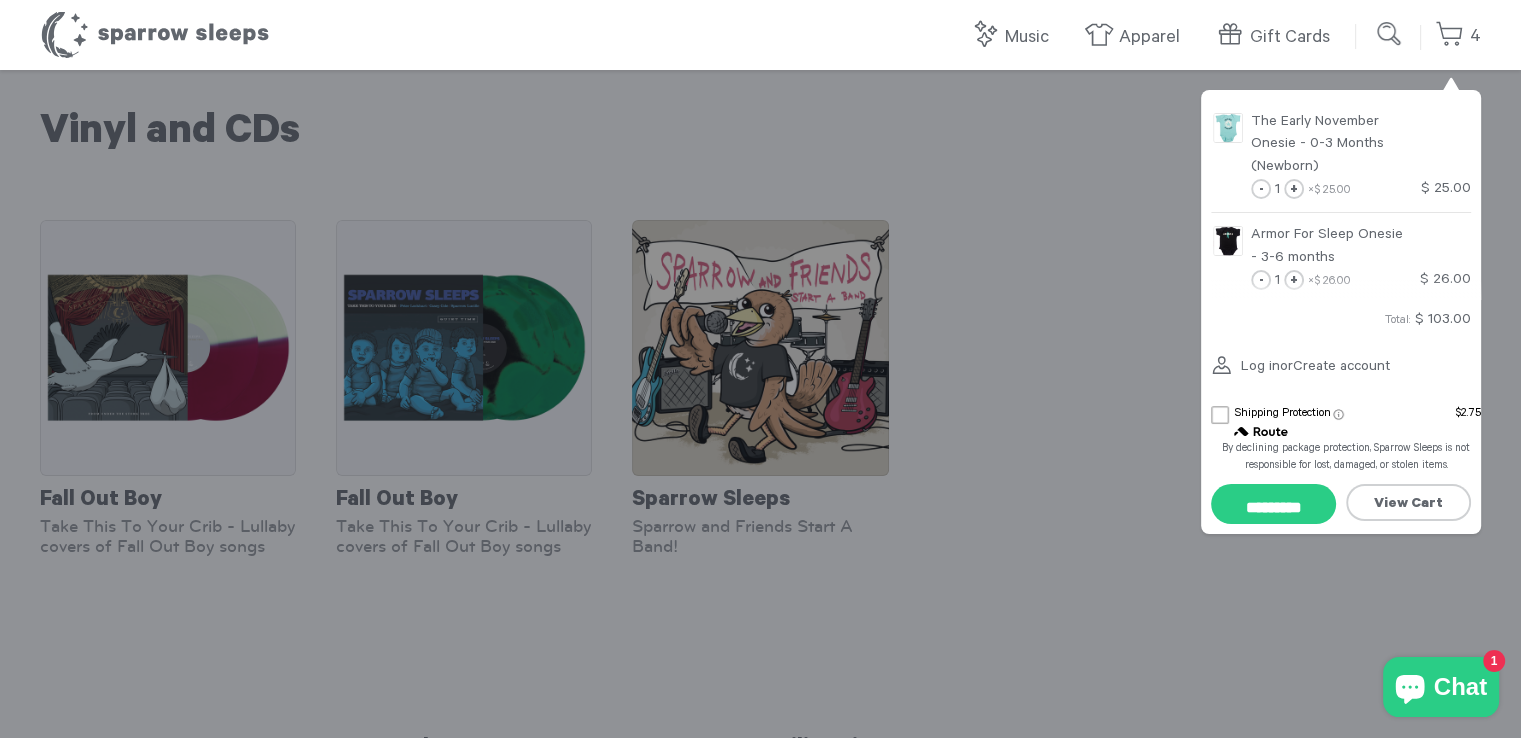 click on "The Early November Onesie - [AGE] ([AGE])
-
1
+
×  $ 25.00
$ 25.00
Armor For Sleep Onesie - [AGE]
-
1
+
×  $ 26.00
$ 26.00
- 1" at bounding box center (1450, 46) 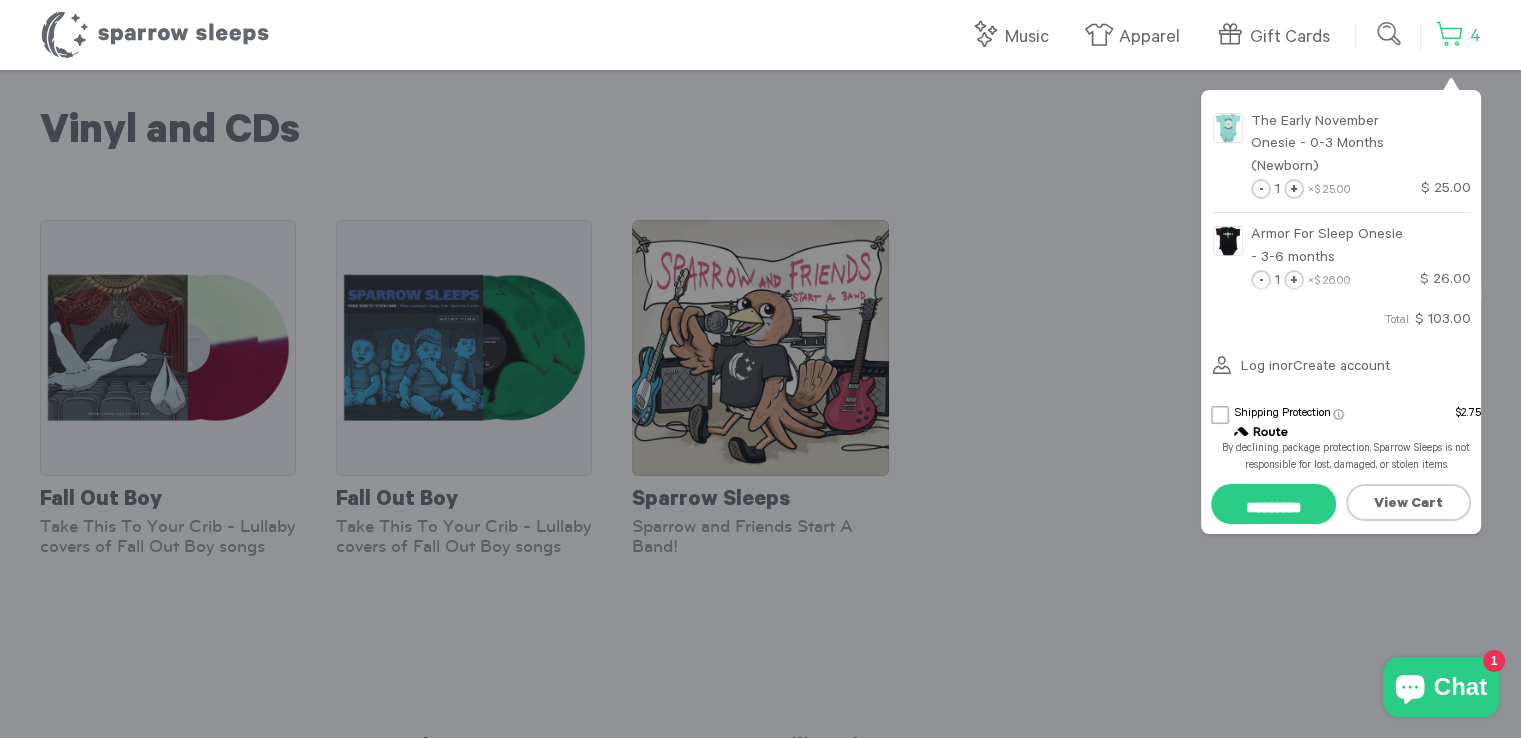 click on "4" at bounding box center (1458, 36) 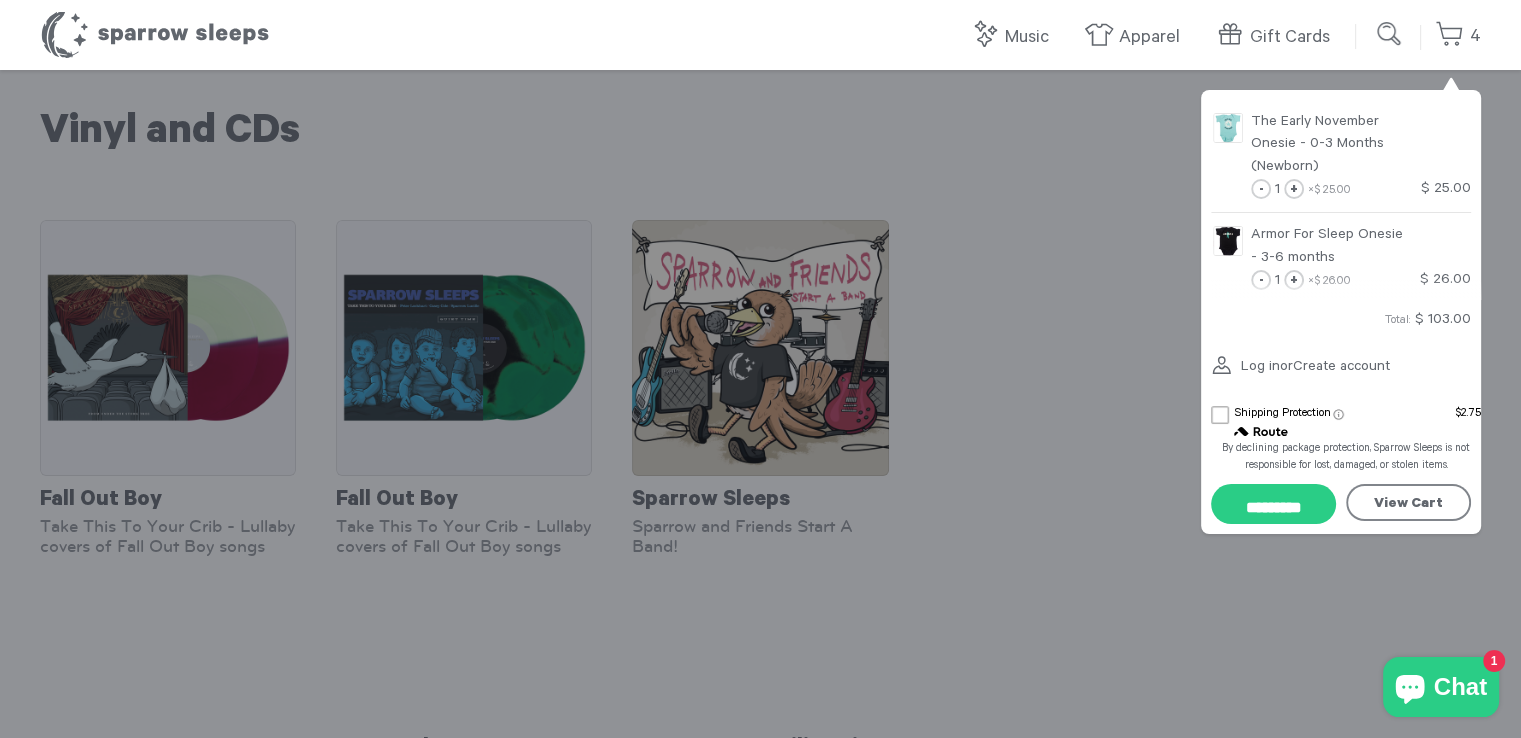 click on "View Cart" at bounding box center [1408, 502] 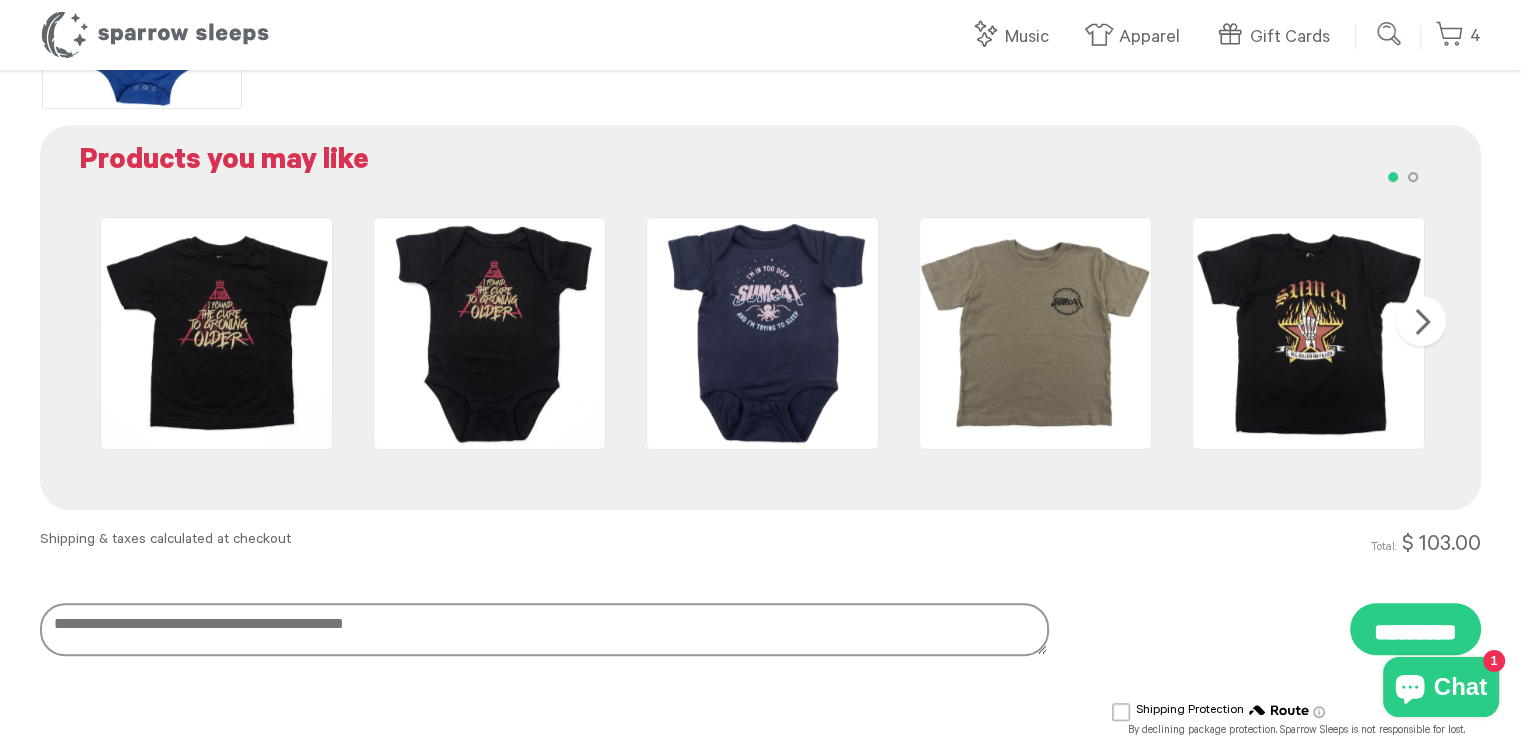 scroll, scrollTop: 1300, scrollLeft: 0, axis: vertical 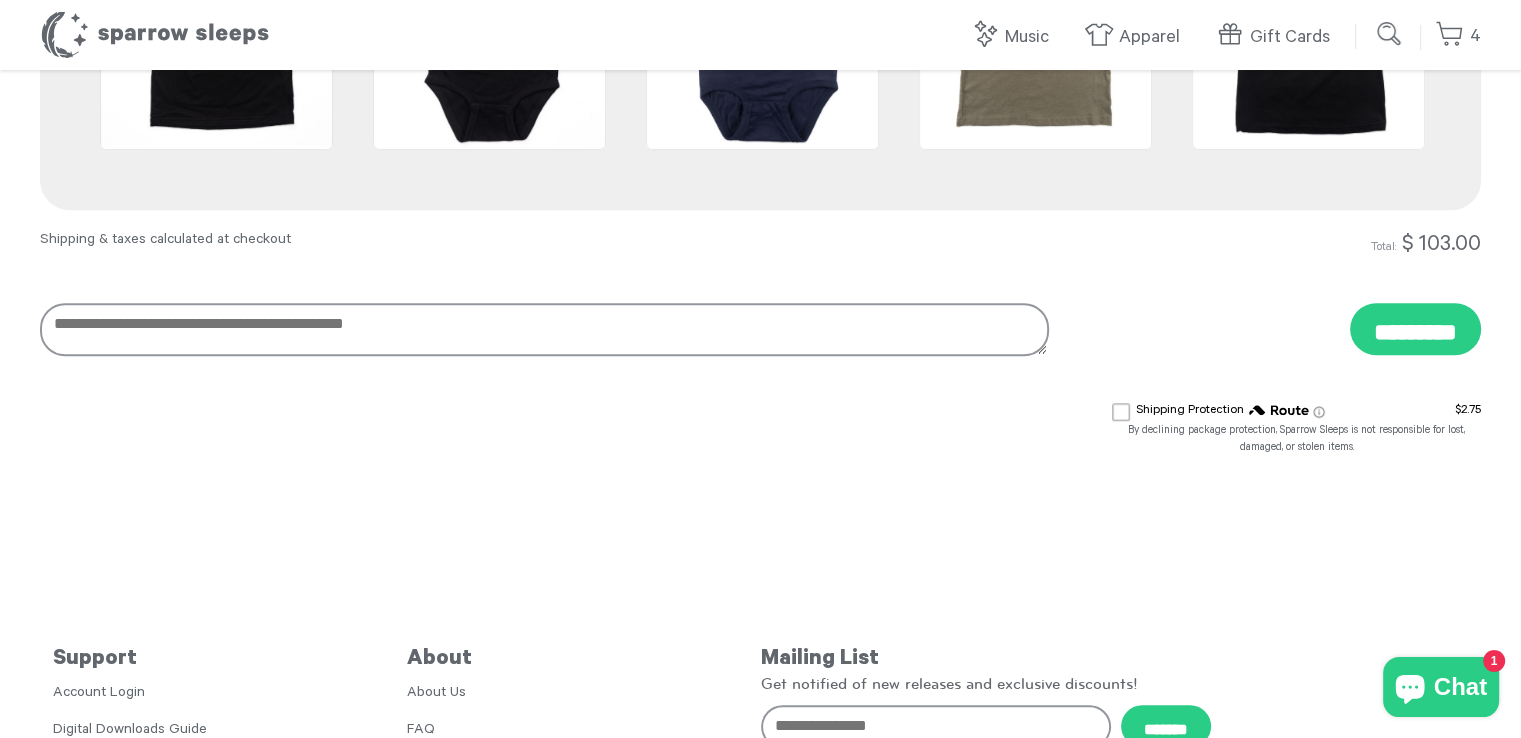 click at bounding box center [1121, 412] 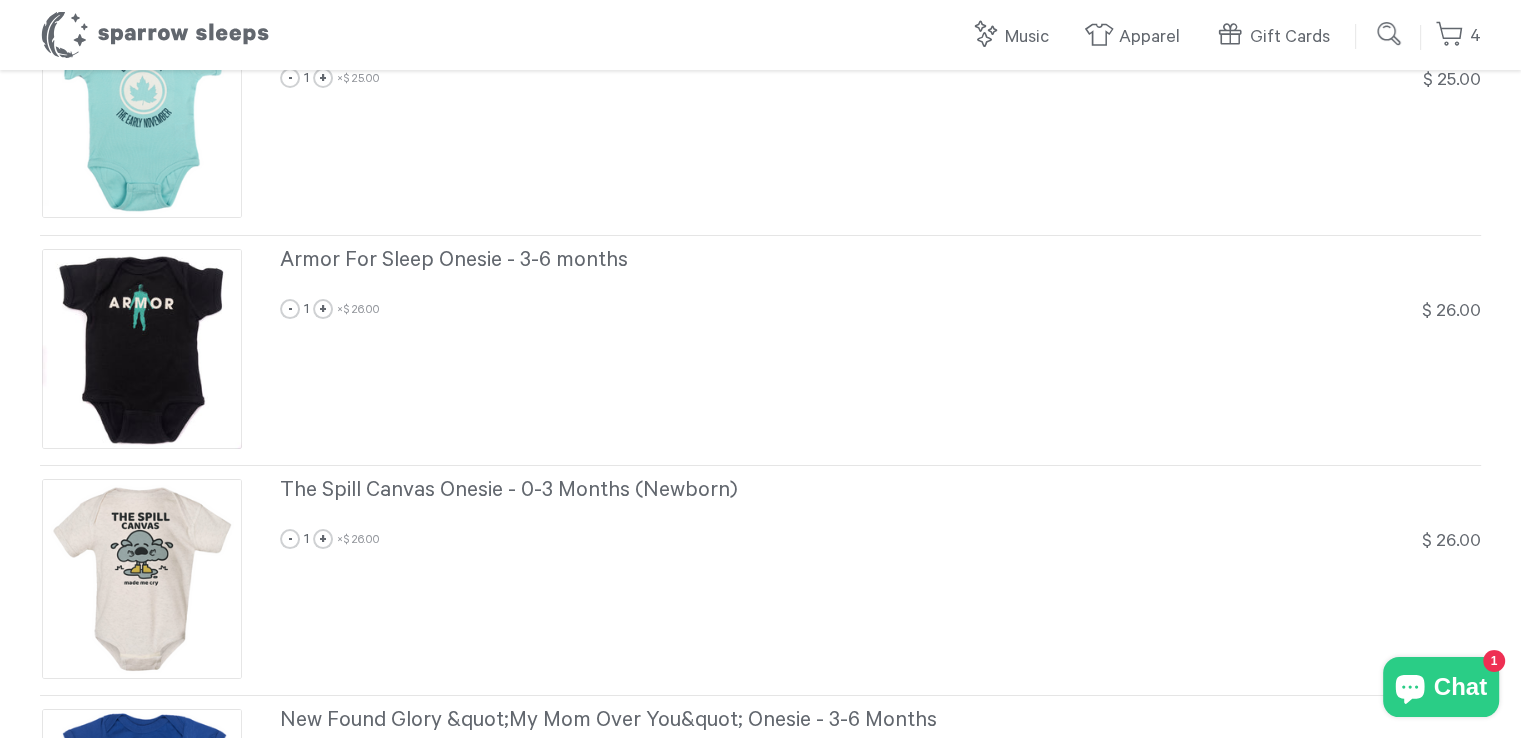 scroll, scrollTop: 0, scrollLeft: 0, axis: both 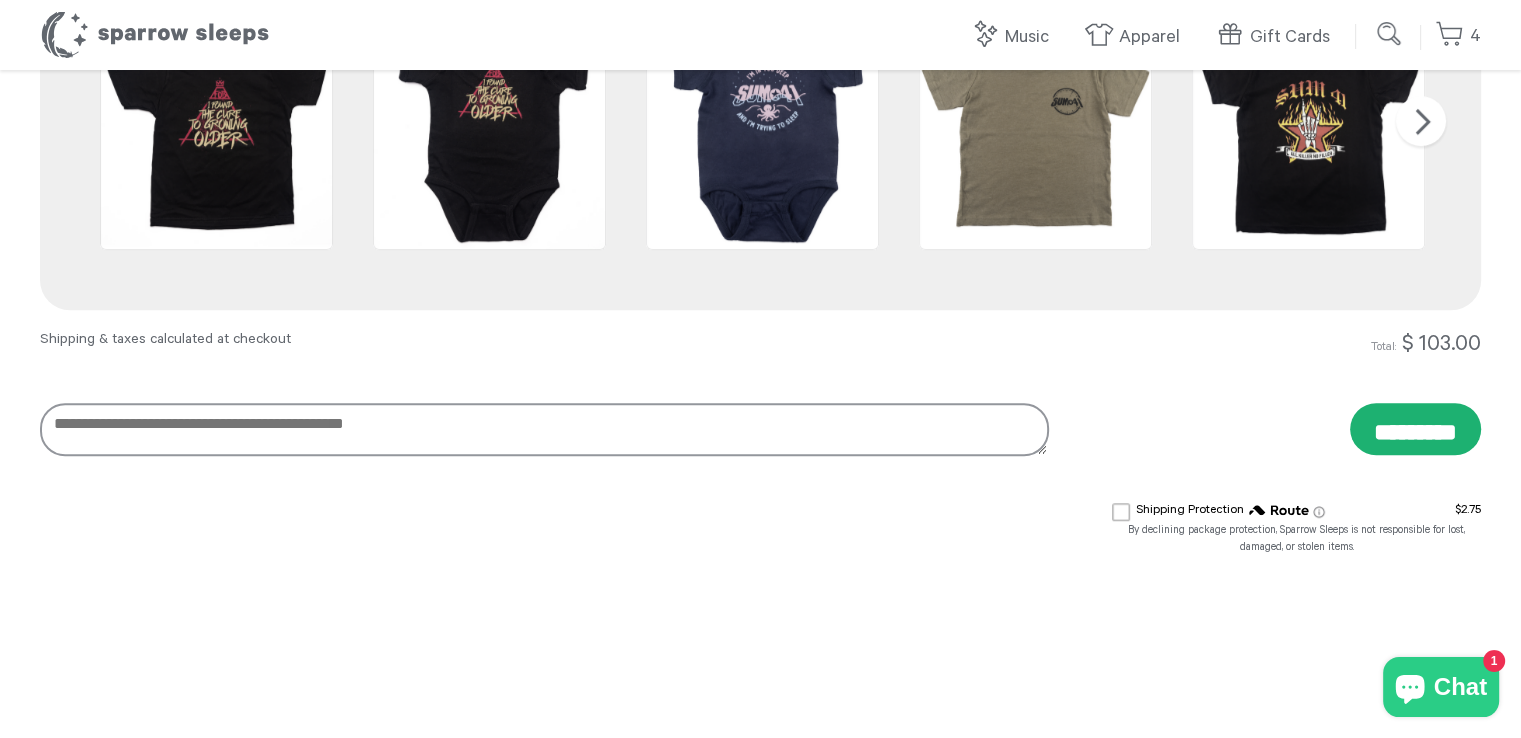 click on "*********" at bounding box center (1415, 429) 